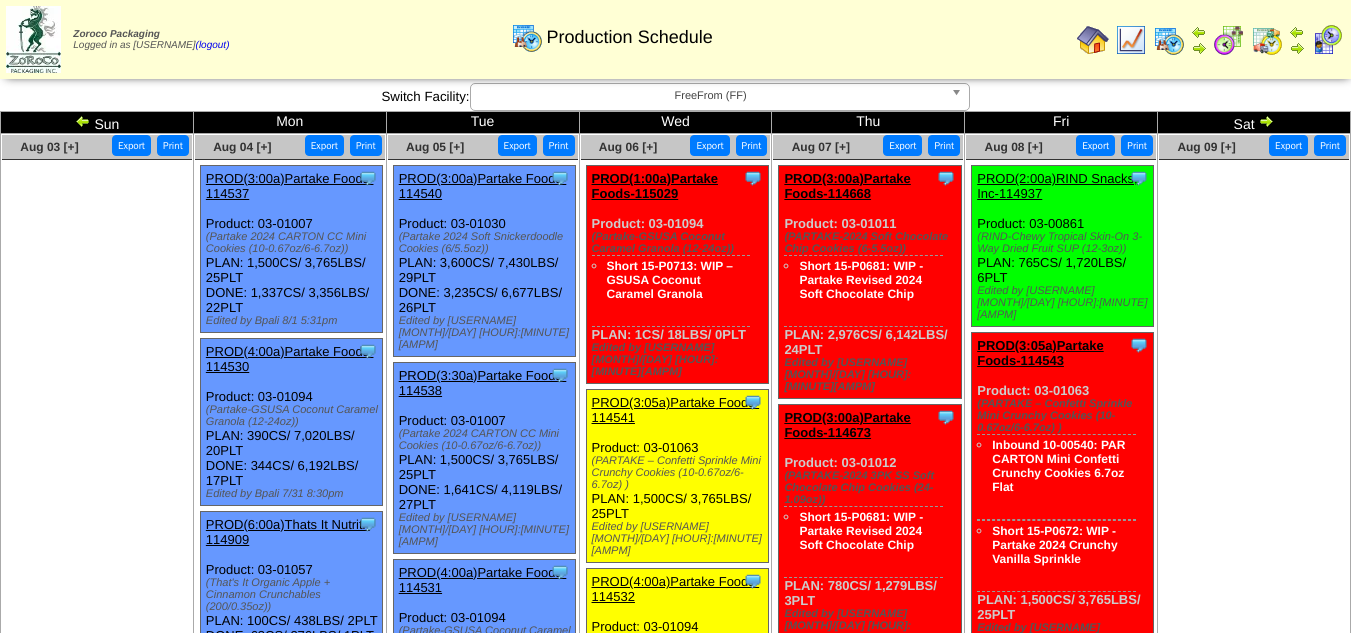 scroll, scrollTop: 0, scrollLeft: 0, axis: both 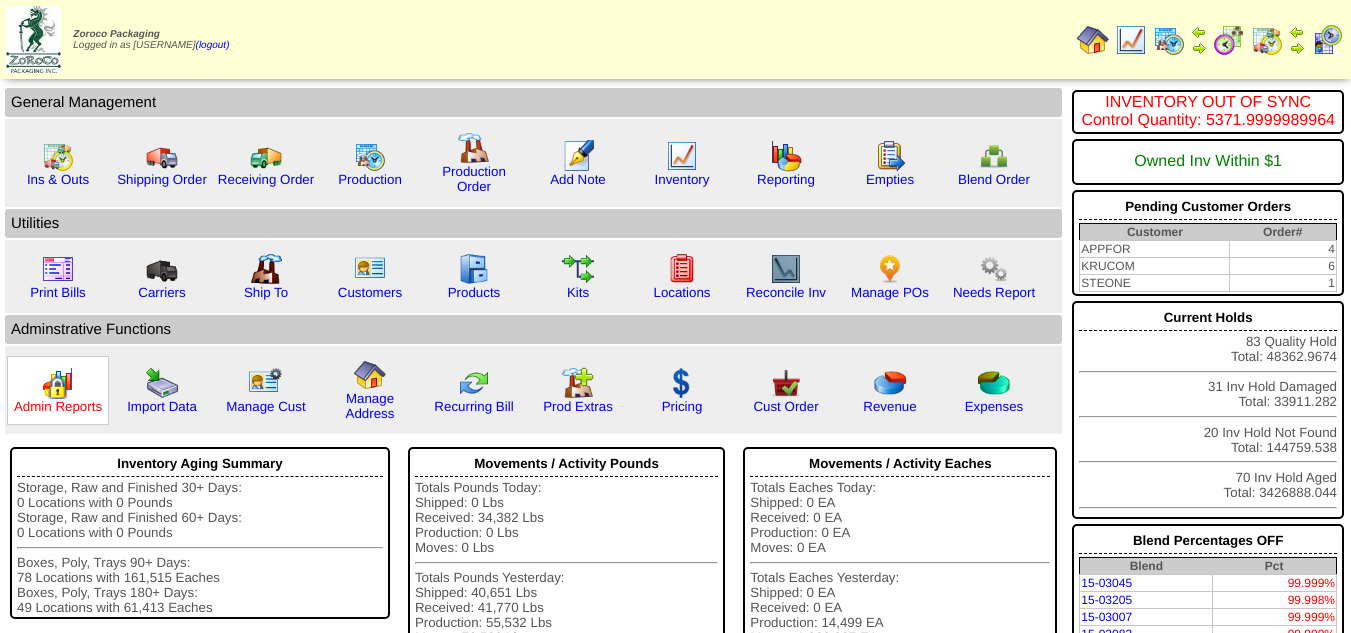 click on "Admin Reports" at bounding box center [58, 406] 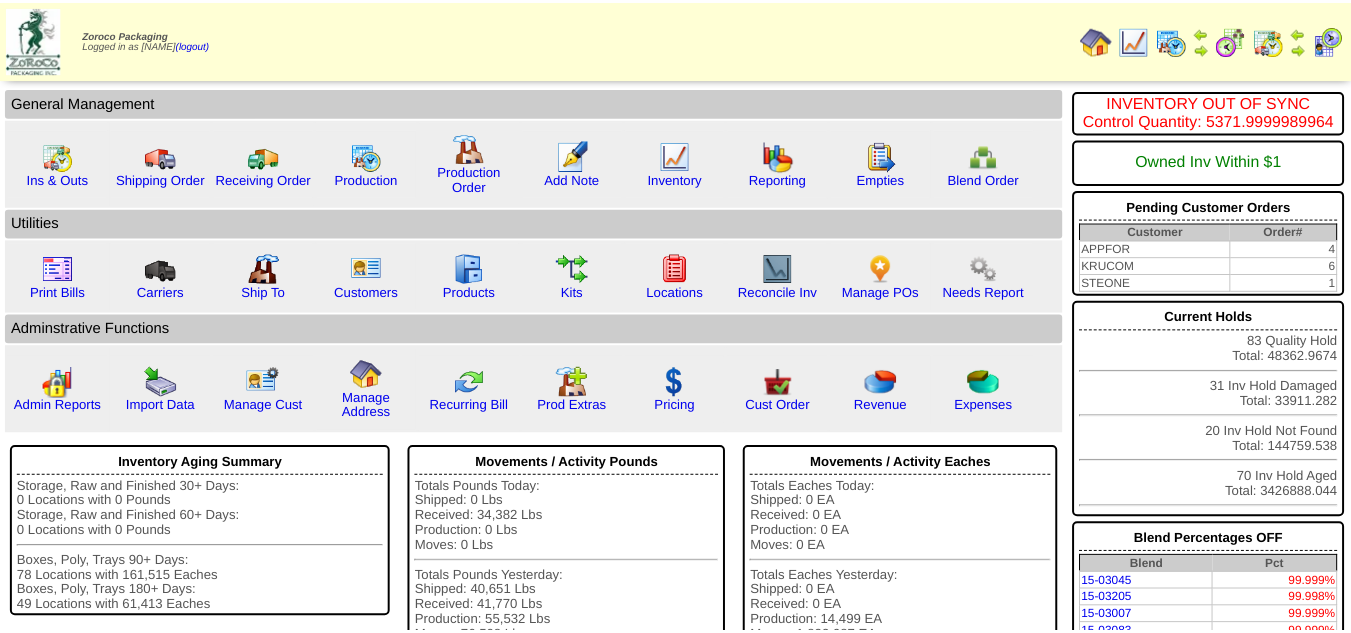 scroll, scrollTop: 0, scrollLeft: 0, axis: both 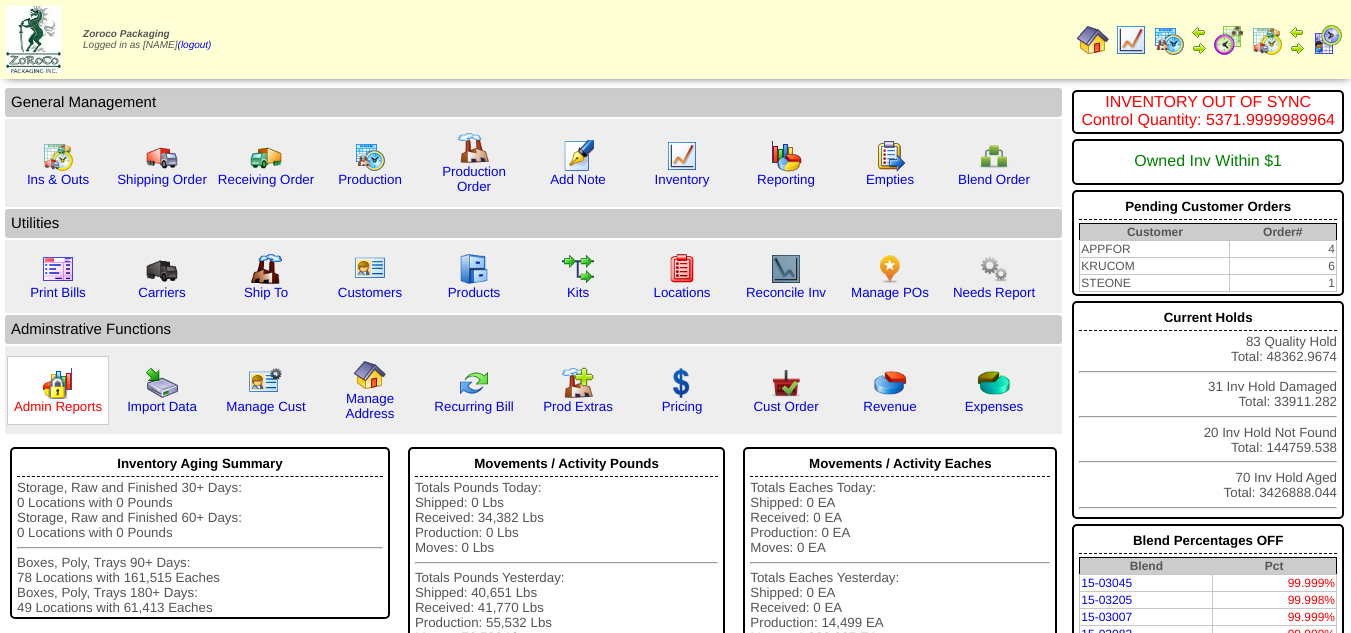 click on "Admin Reports" at bounding box center (58, 406) 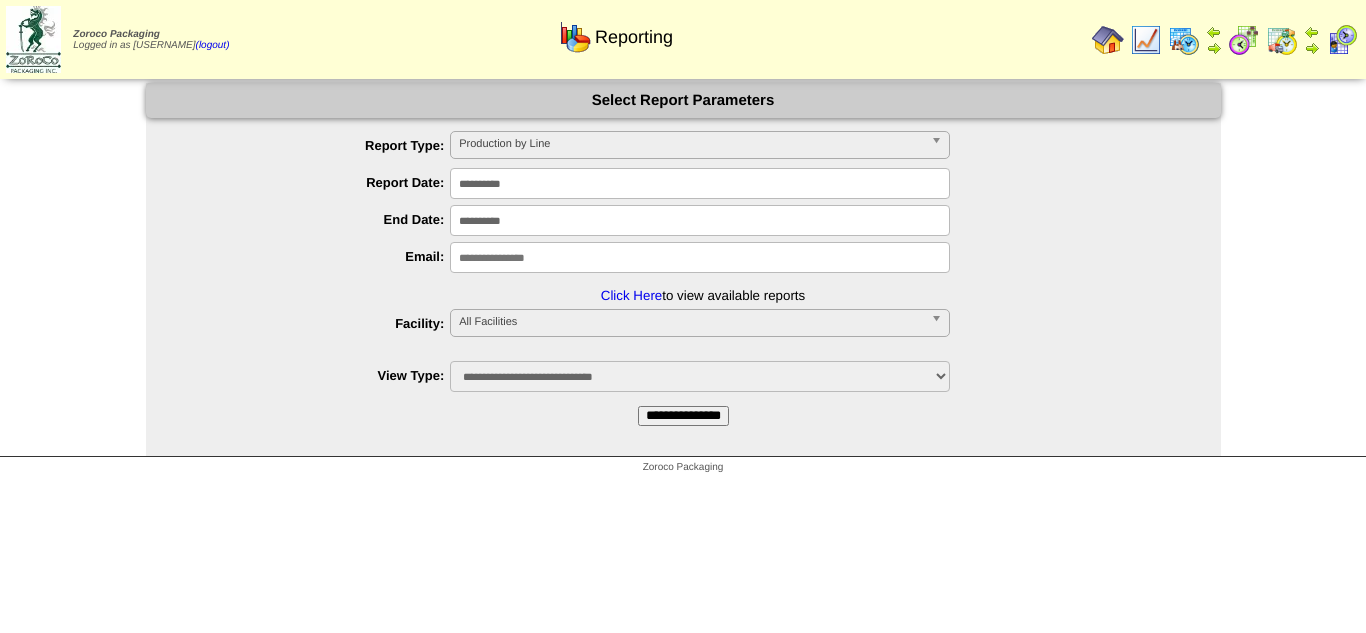 scroll, scrollTop: 0, scrollLeft: 0, axis: both 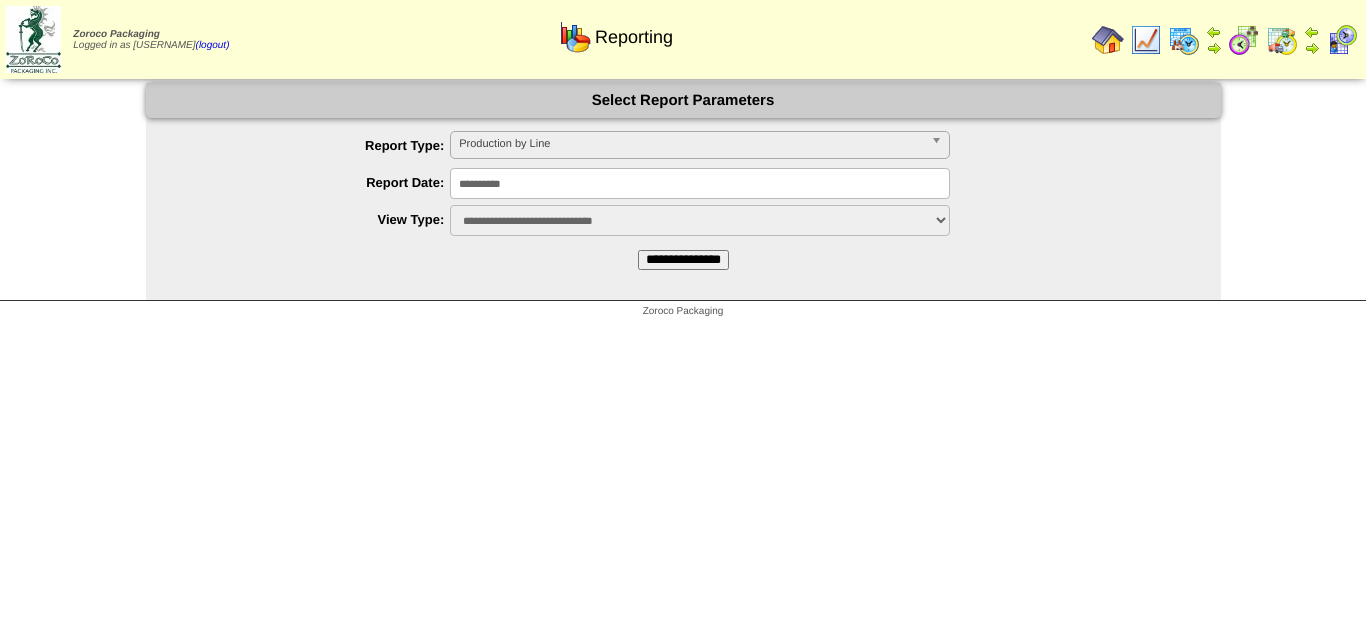 click on "Production by Line" at bounding box center [691, 144] 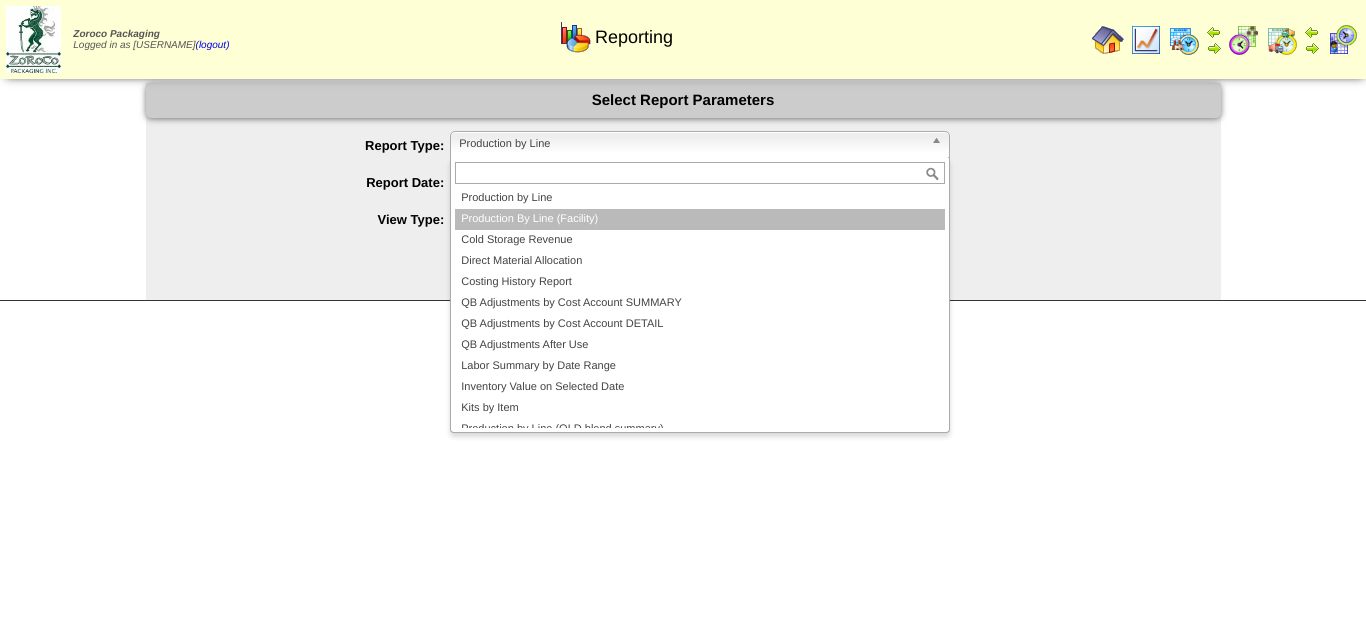 click on "Production By Line (Facility)" at bounding box center (700, 219) 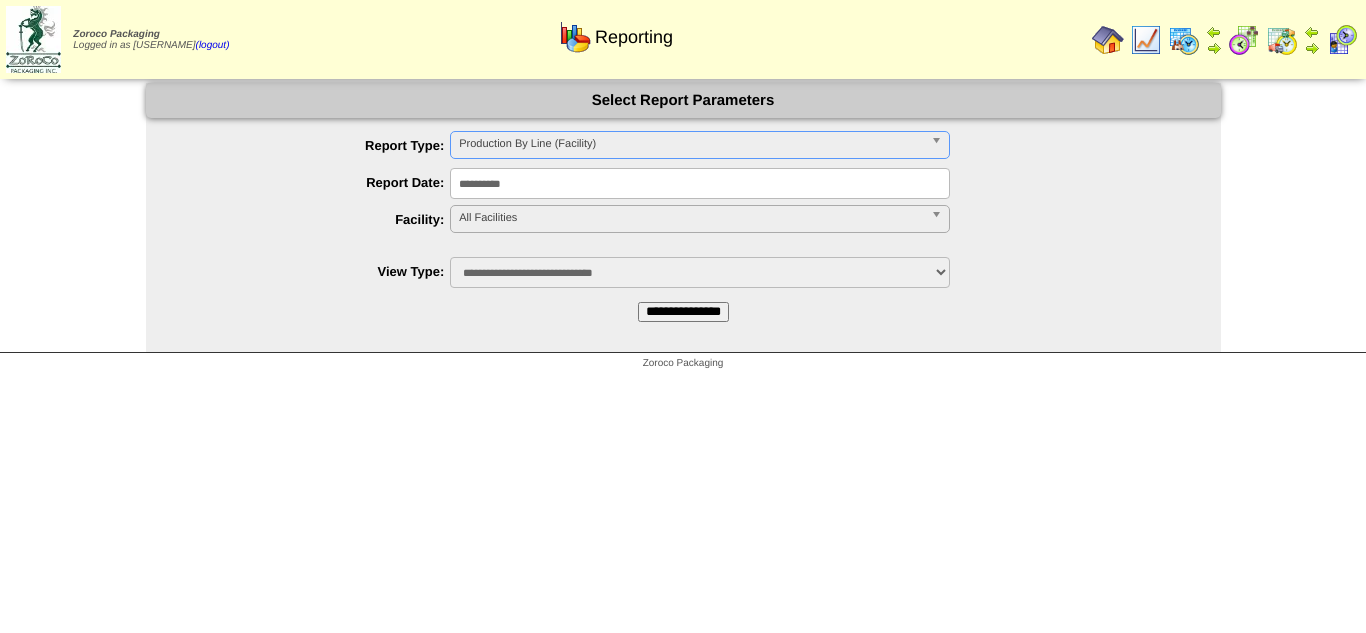 click on "All Facilities" at bounding box center [691, 218] 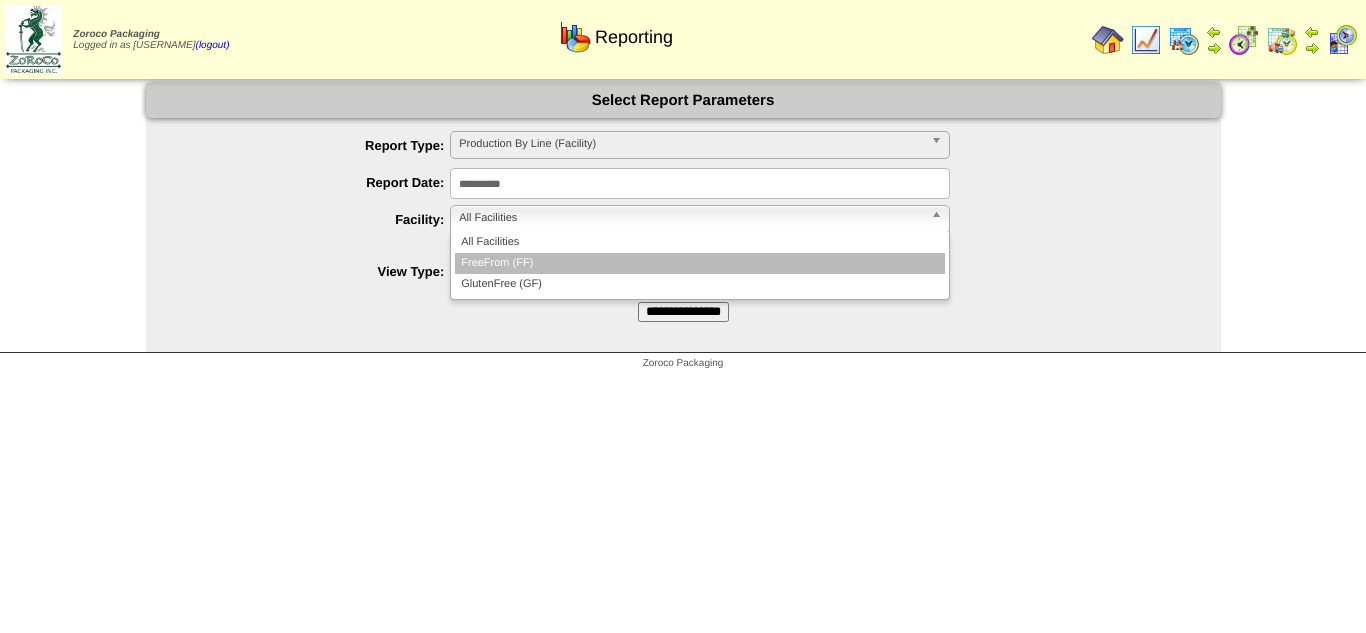 click on "FreeFrom (FF)" at bounding box center [700, 263] 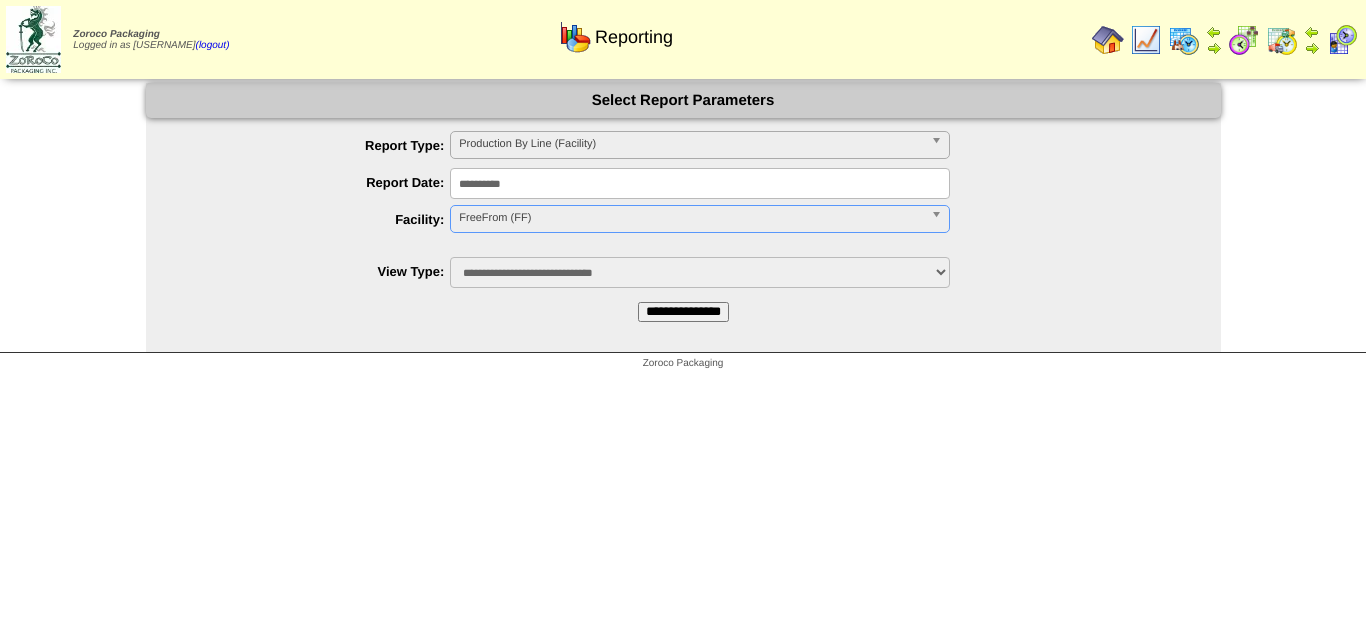 click on "**********" at bounding box center [683, 312] 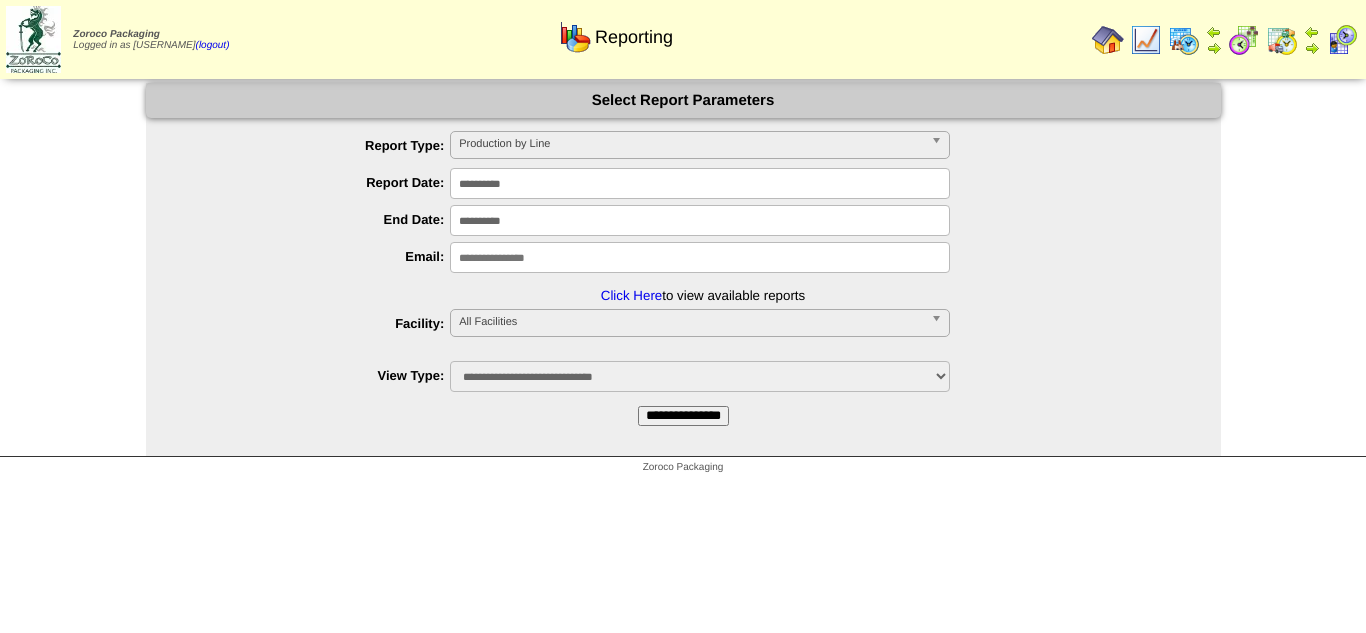 scroll, scrollTop: 0, scrollLeft: 0, axis: both 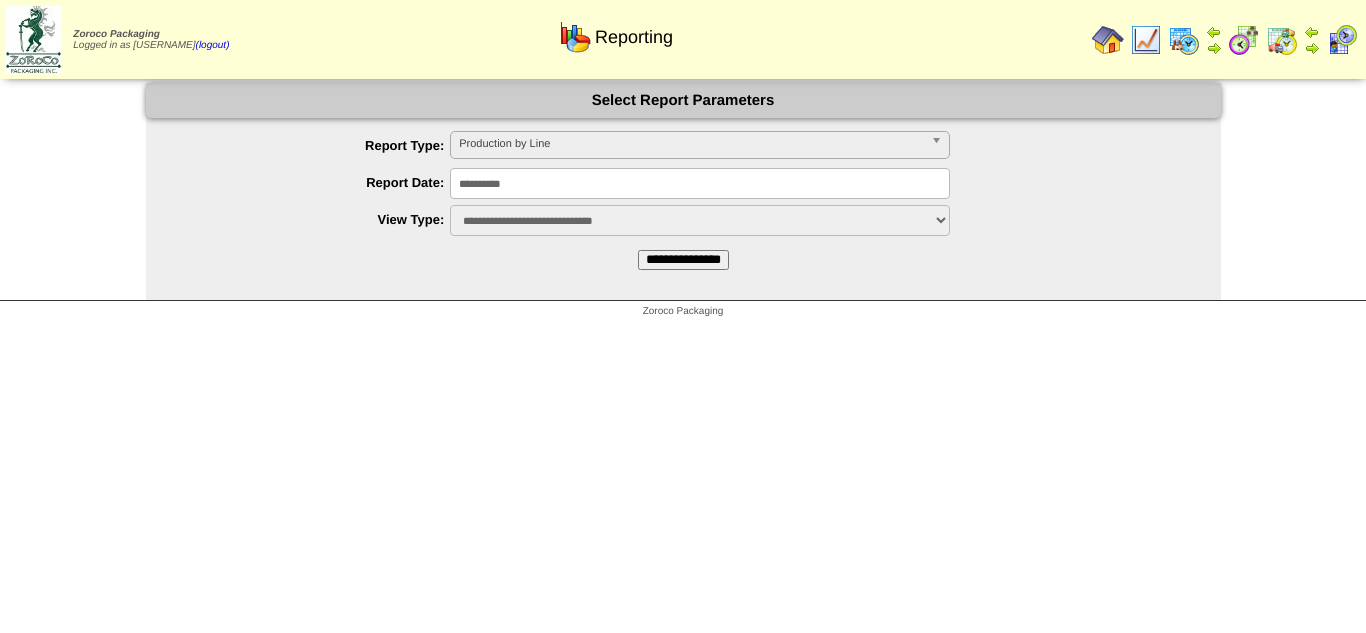 click on "Production by Line" at bounding box center [691, 144] 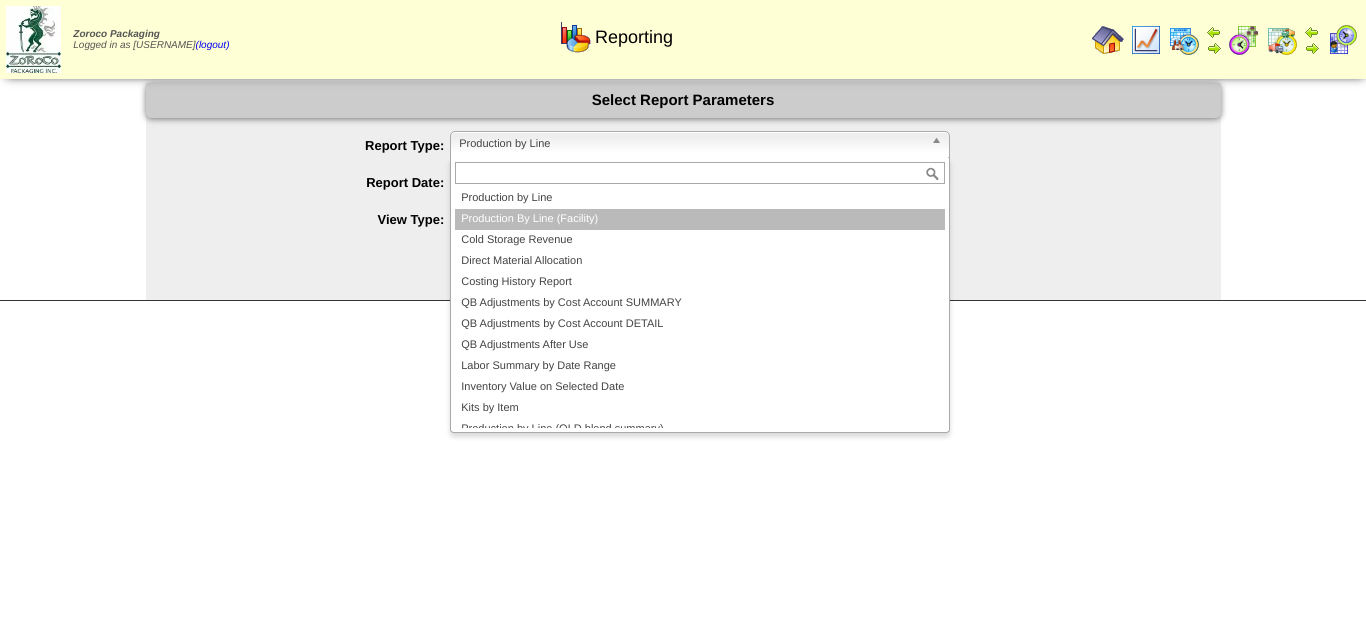 click on "Production By Line (Facility)" at bounding box center (700, 219) 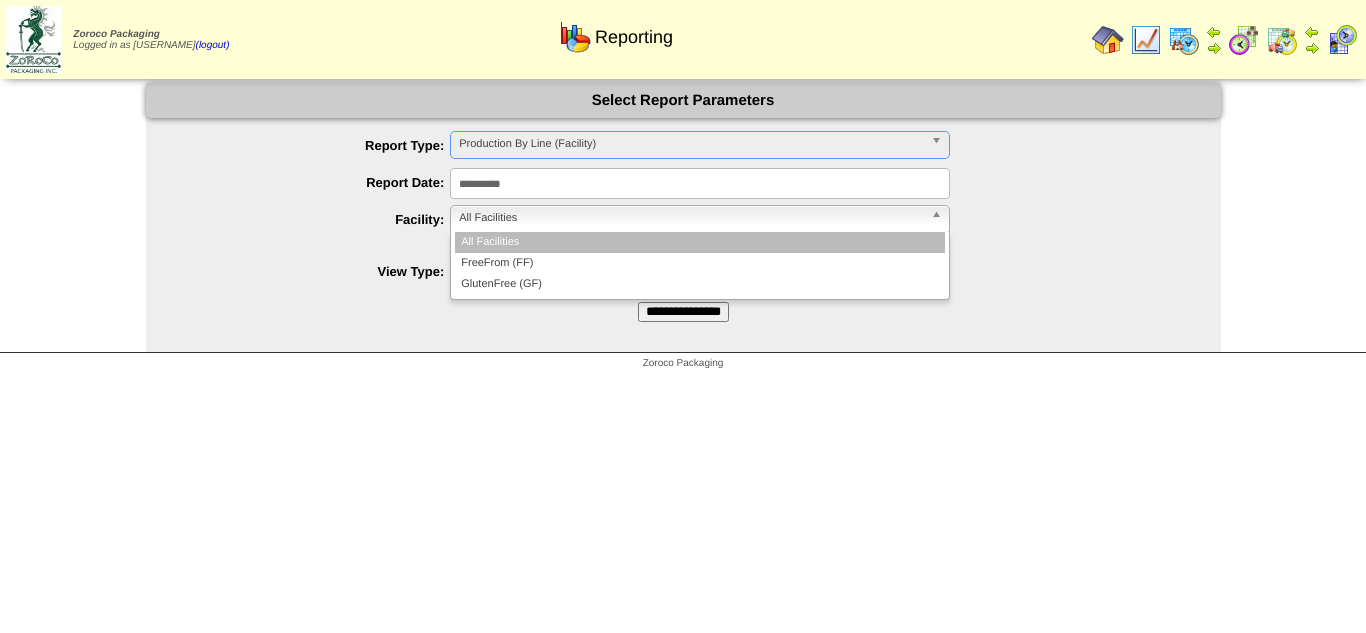 click on "All Facilities" at bounding box center (691, 218) 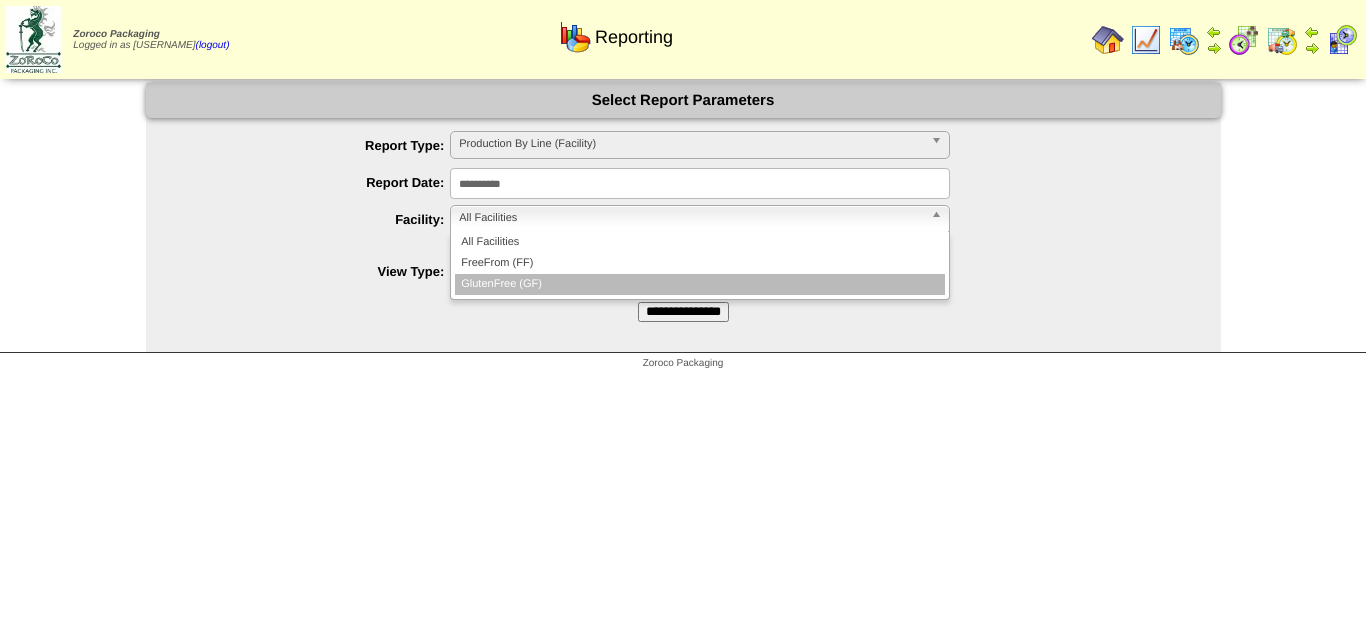 click on "GlutenFree (GF)" at bounding box center (700, 284) 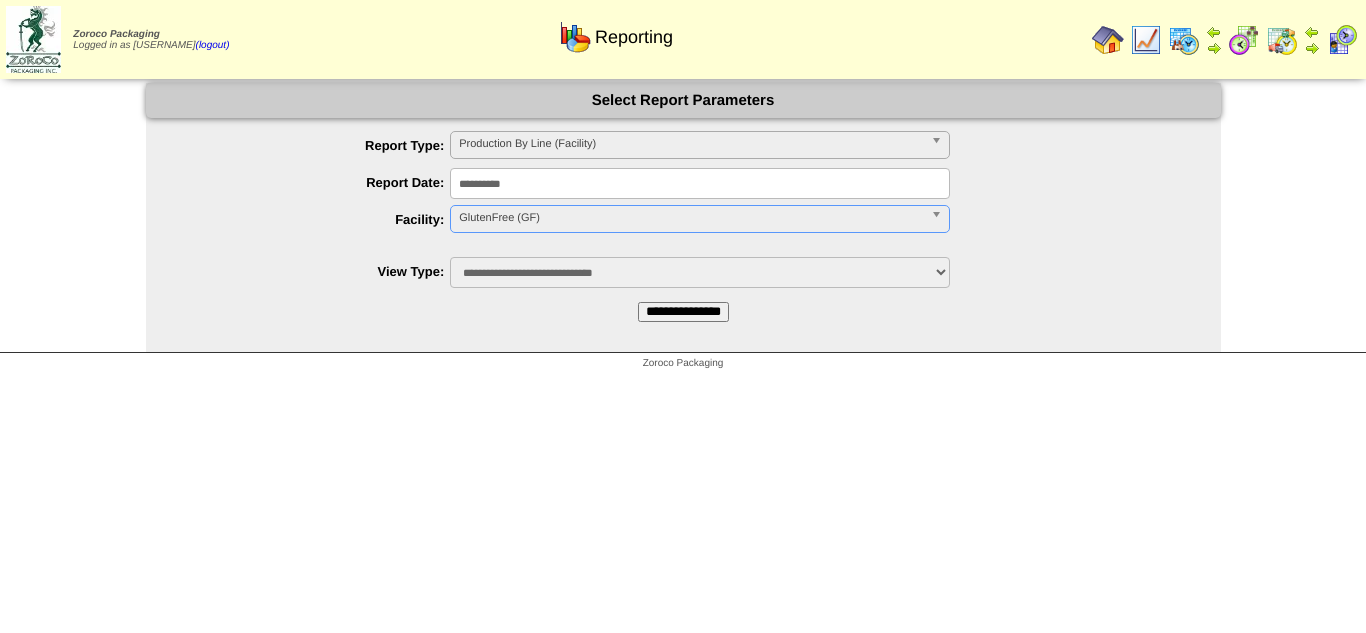 click on "**********" at bounding box center [683, 312] 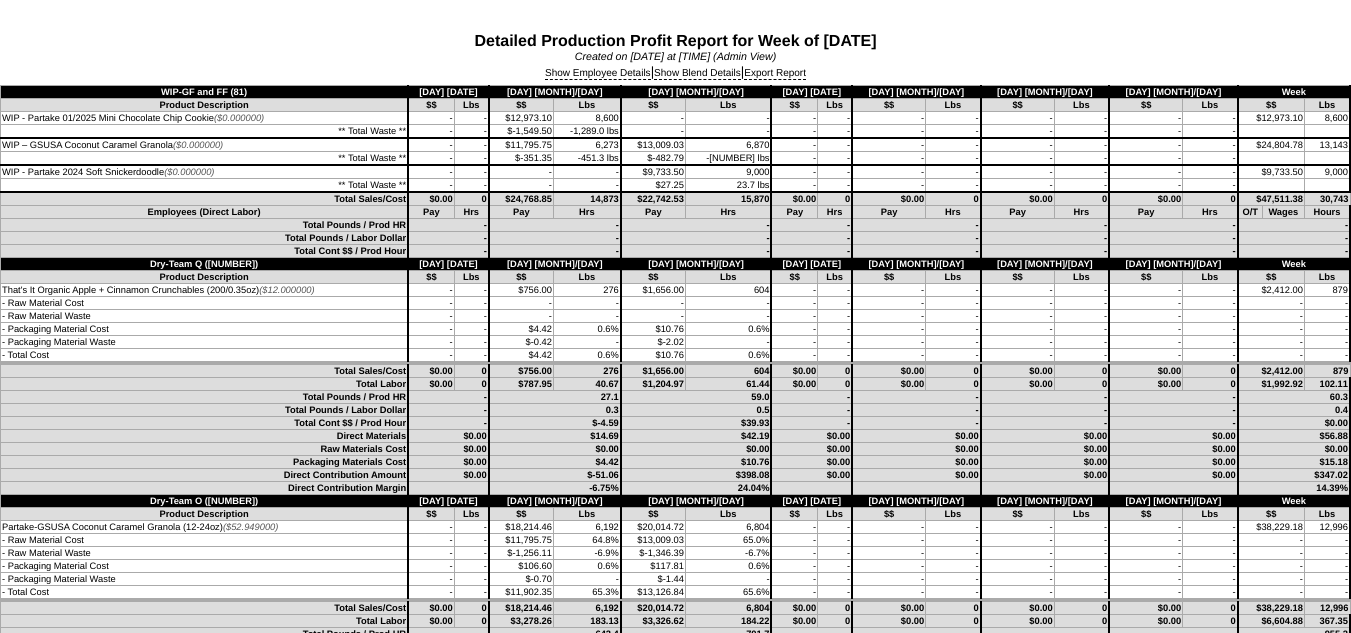 scroll, scrollTop: 0, scrollLeft: 0, axis: both 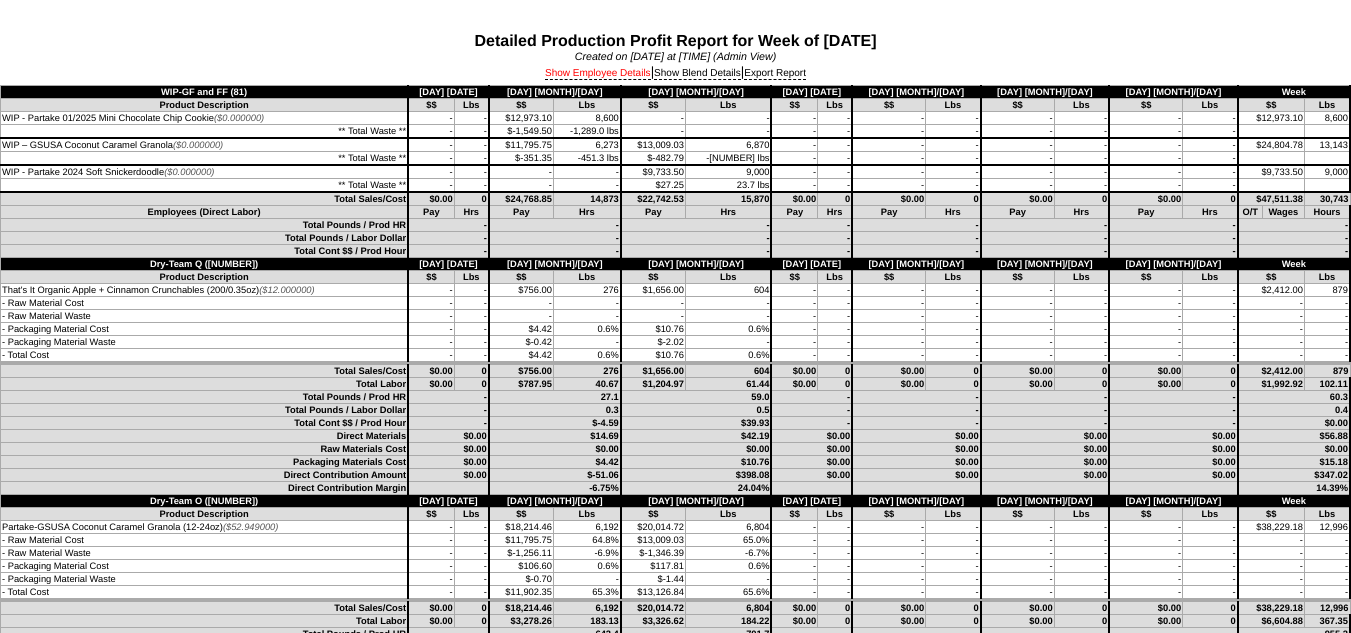 click on "Show Employee Details" at bounding box center [598, 74] 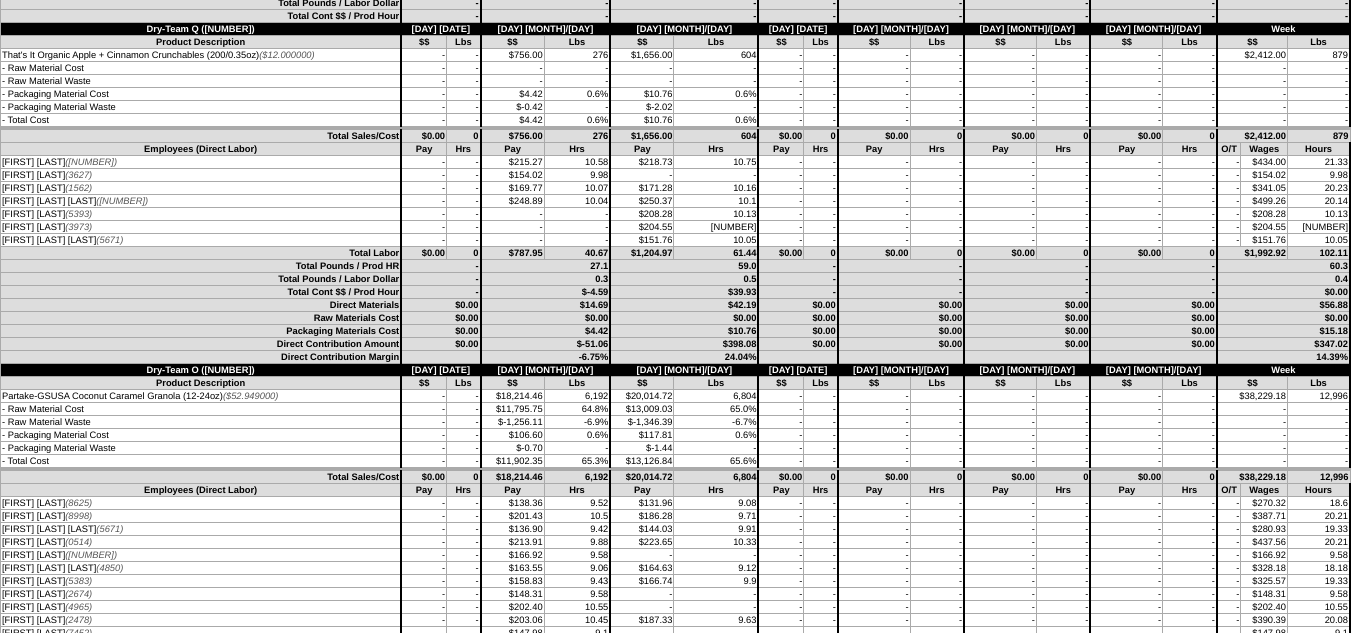 scroll, scrollTop: 0, scrollLeft: 0, axis: both 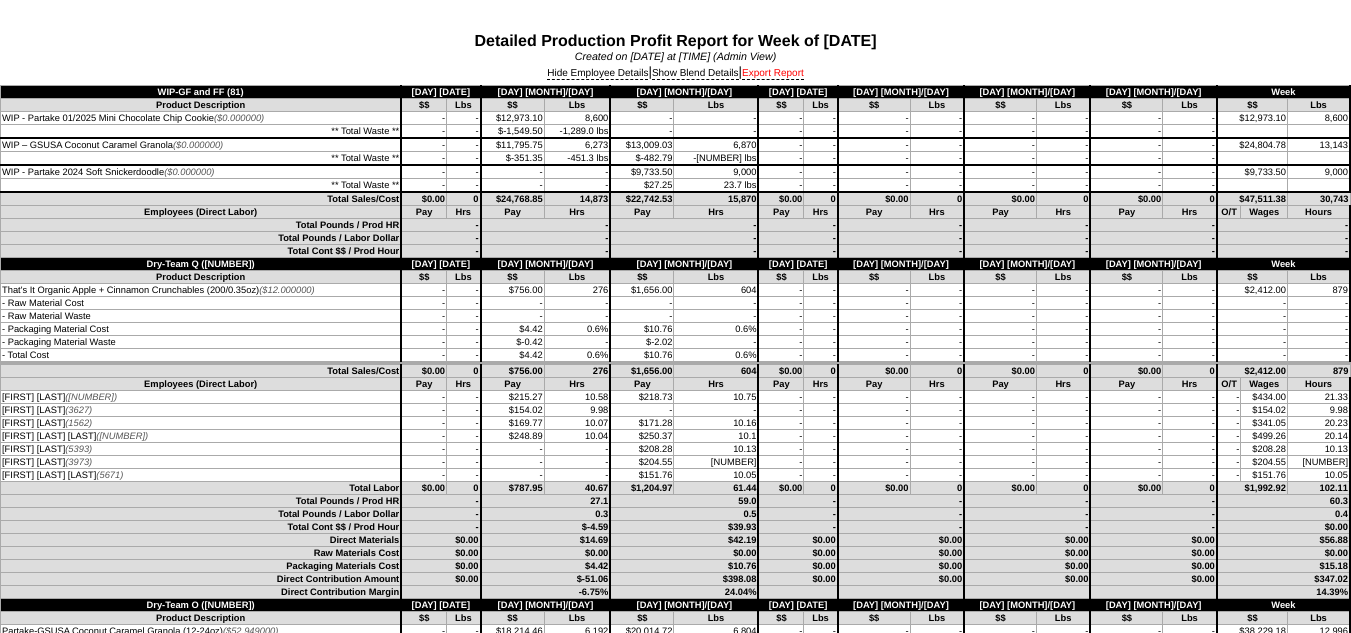 click on "Export Report" at bounding box center [773, 74] 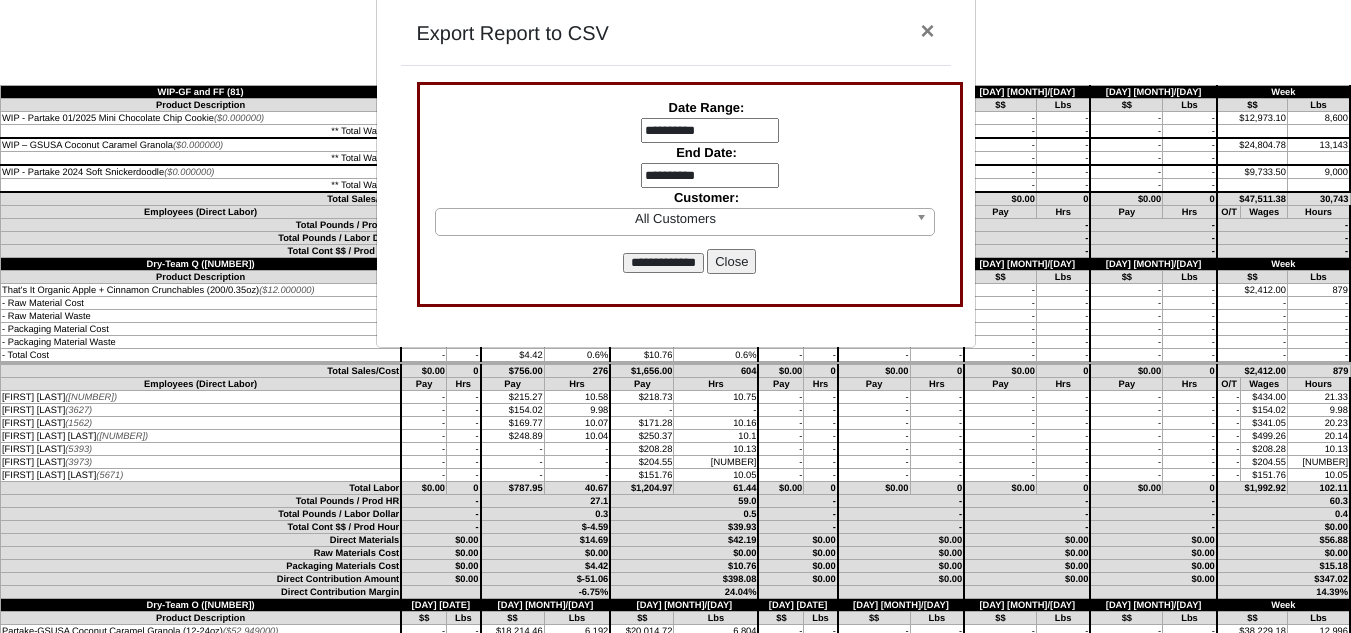 click on "**********" at bounding box center (710, 131) 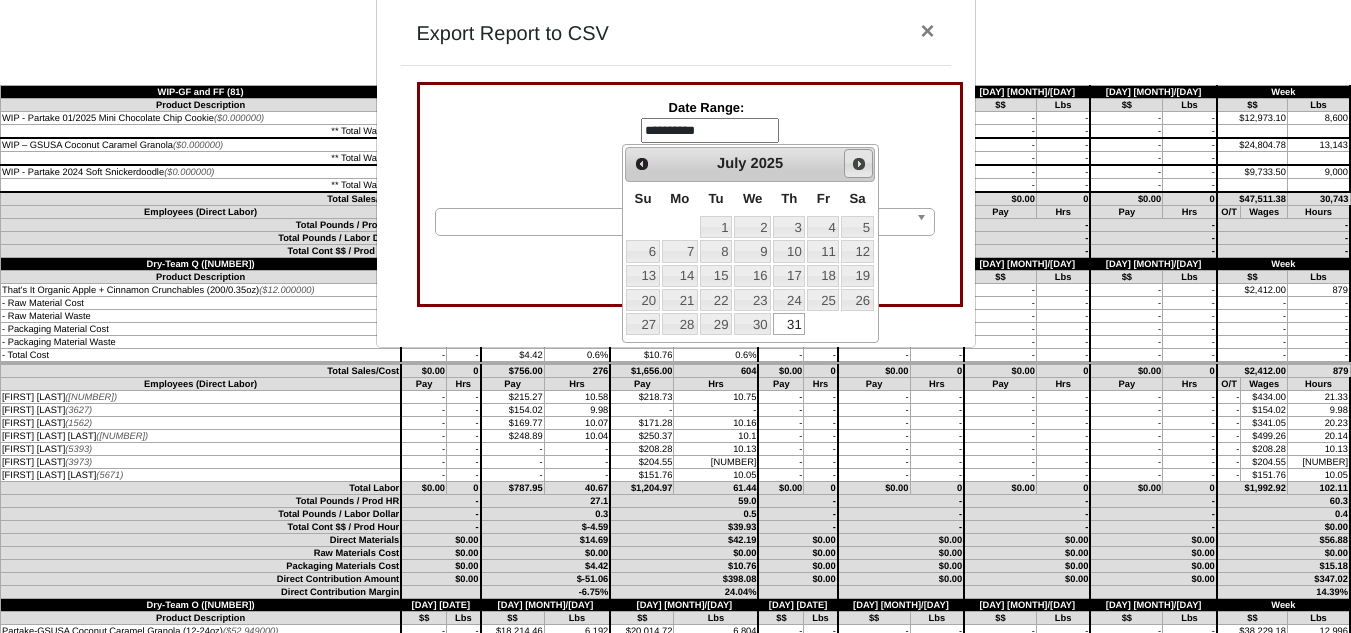 click on "Next" at bounding box center [858, 163] 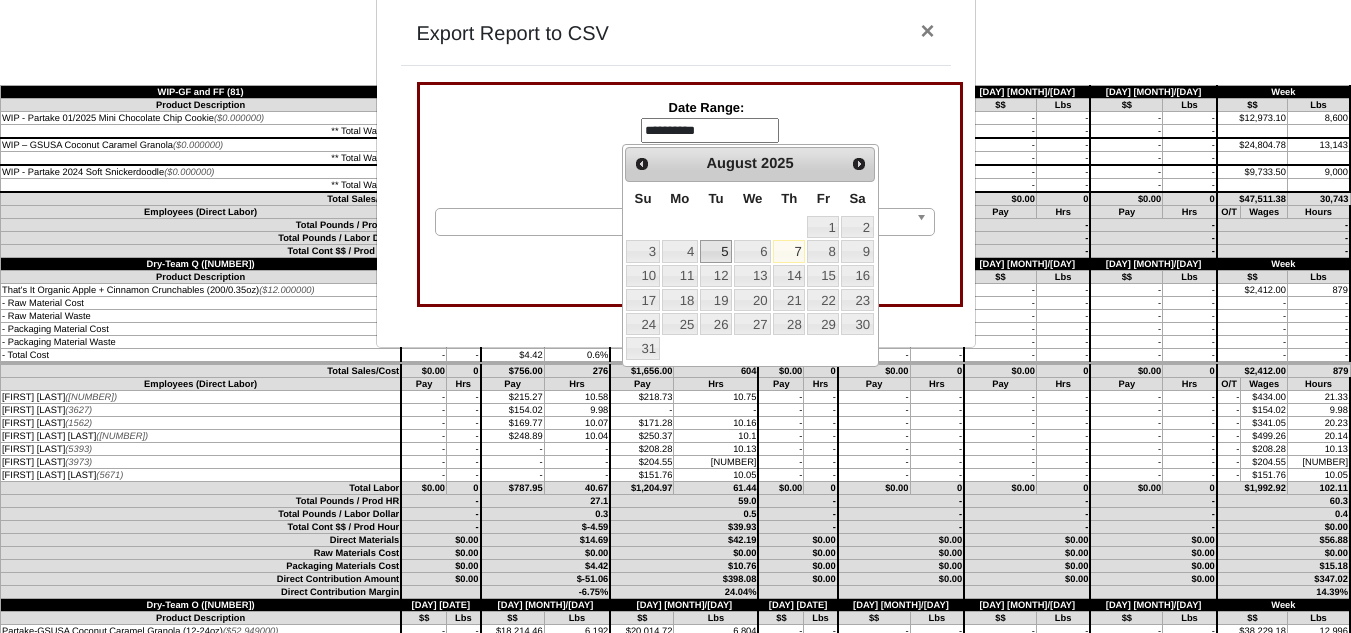 click on "5" at bounding box center (716, 251) 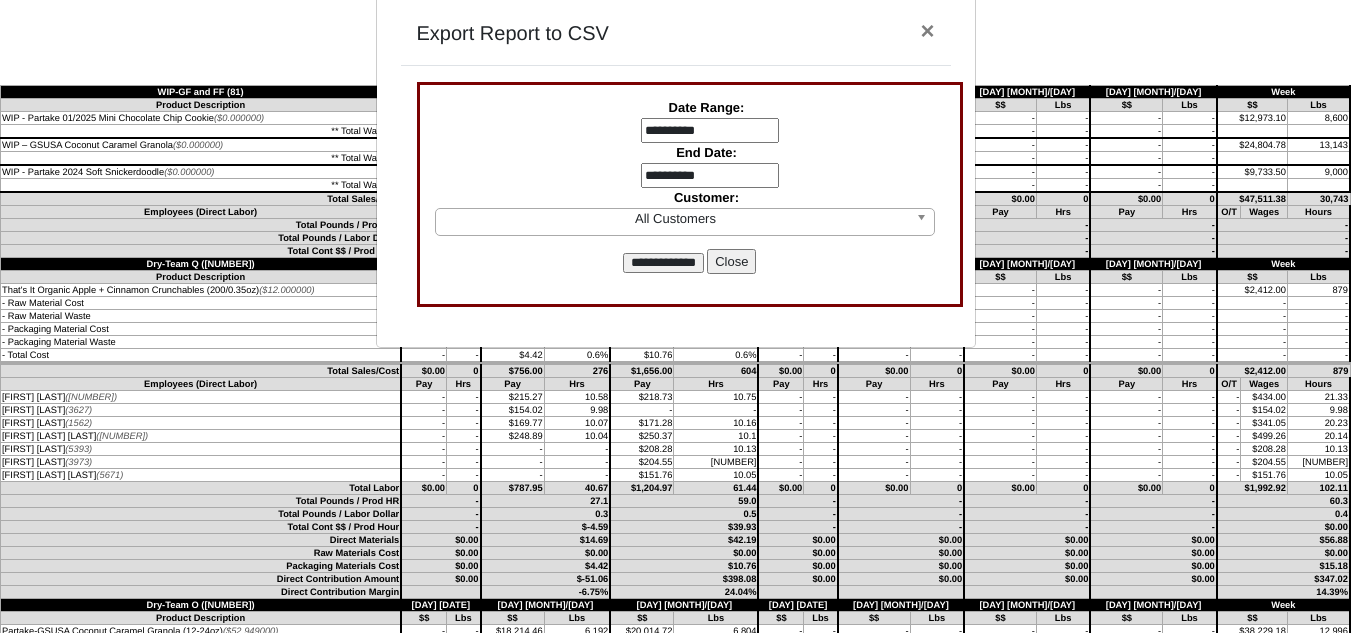 click on "**********" at bounding box center [710, 176] 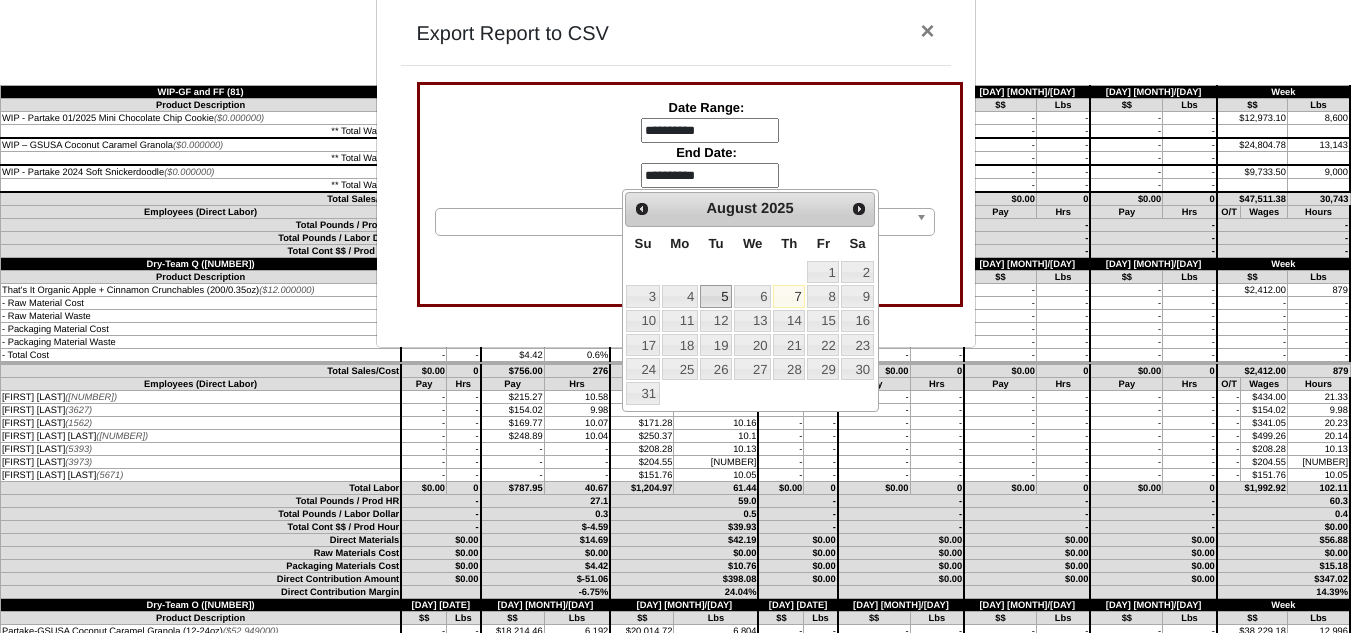 click on "5" at bounding box center [716, 296] 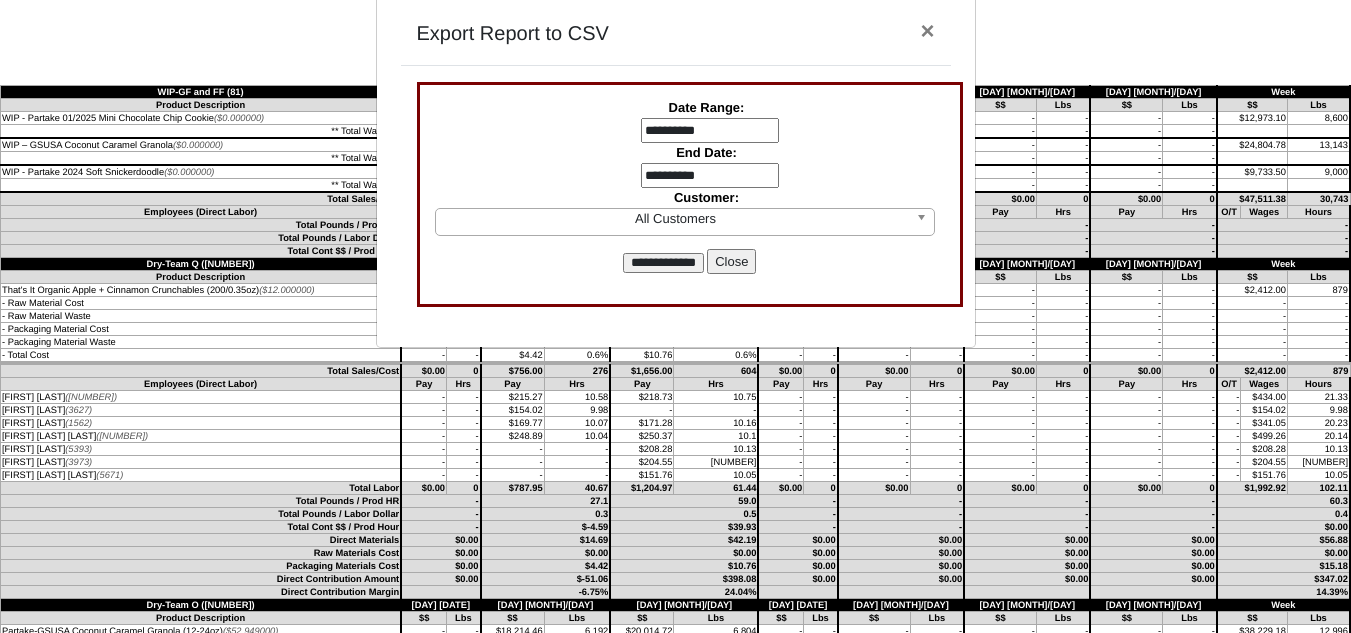 click on "**********" at bounding box center [663, 263] 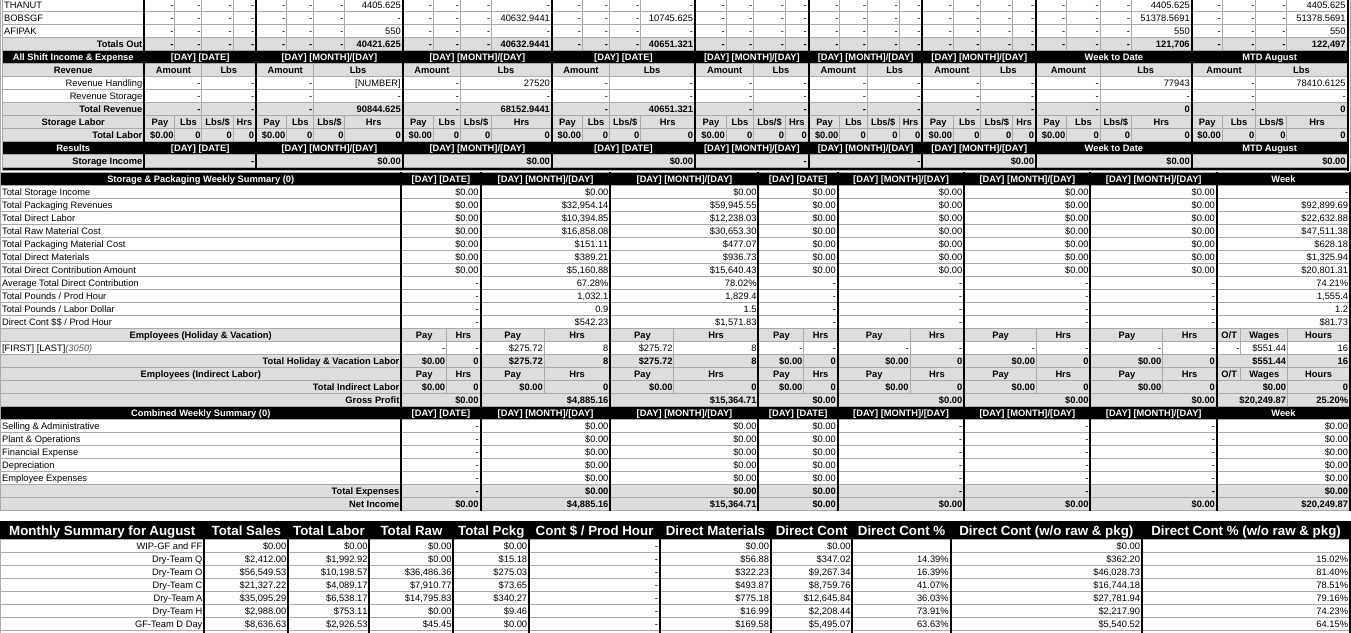scroll, scrollTop: 3460, scrollLeft: 0, axis: vertical 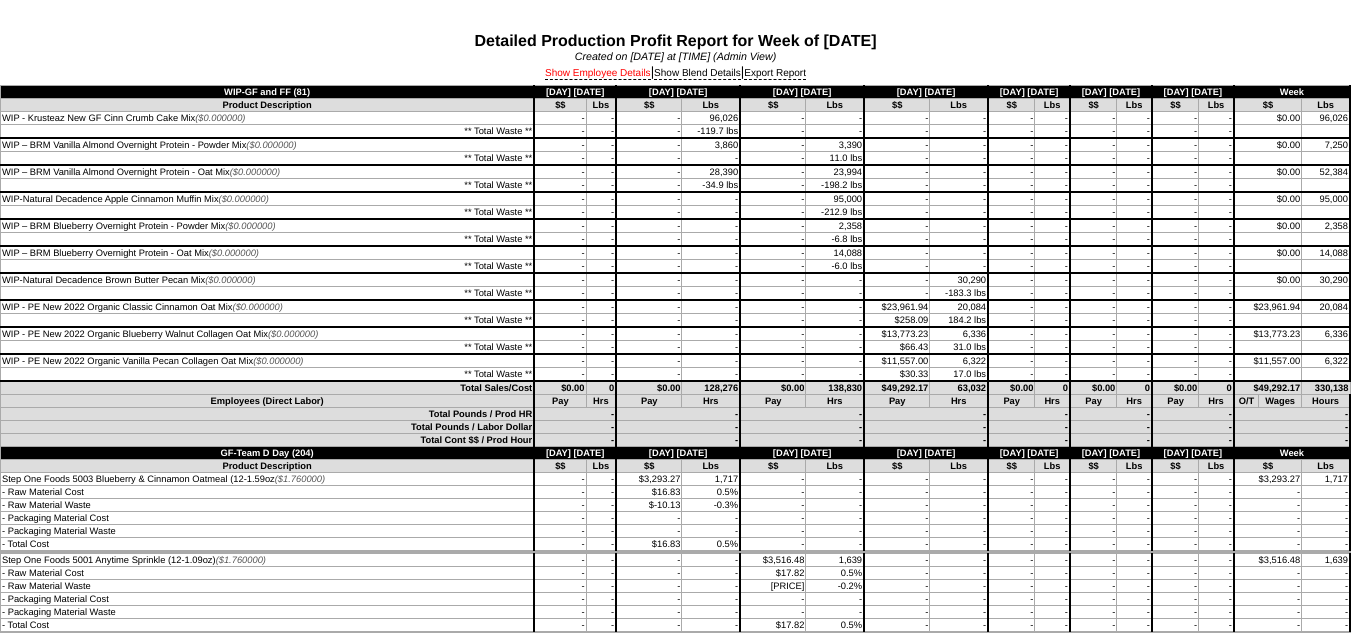 click on "Show Employee Details" at bounding box center (598, 74) 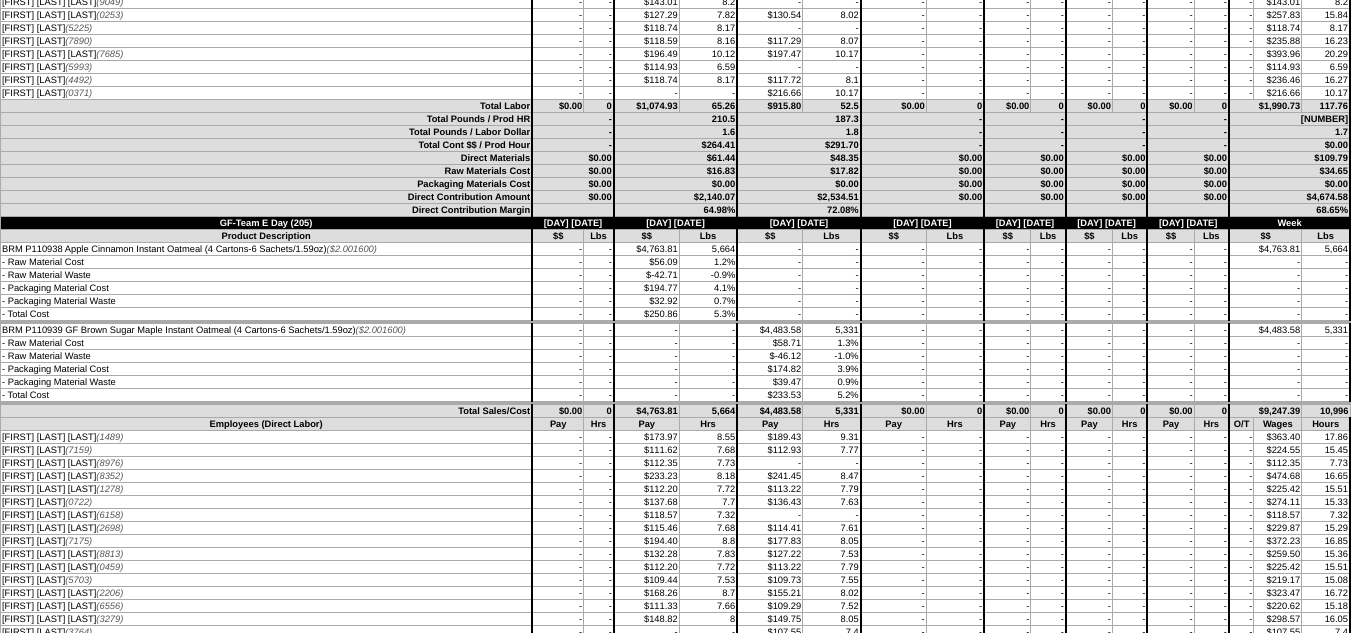 scroll, scrollTop: 0, scrollLeft: 0, axis: both 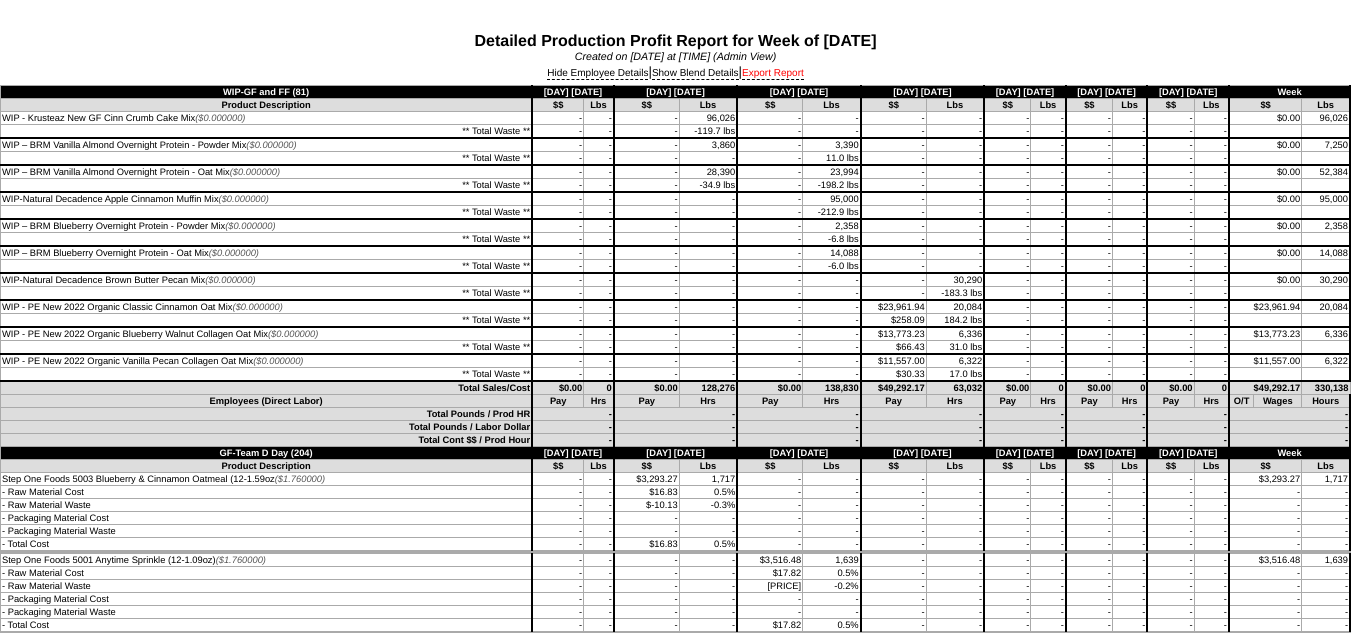 click on "Export Report" at bounding box center [773, 74] 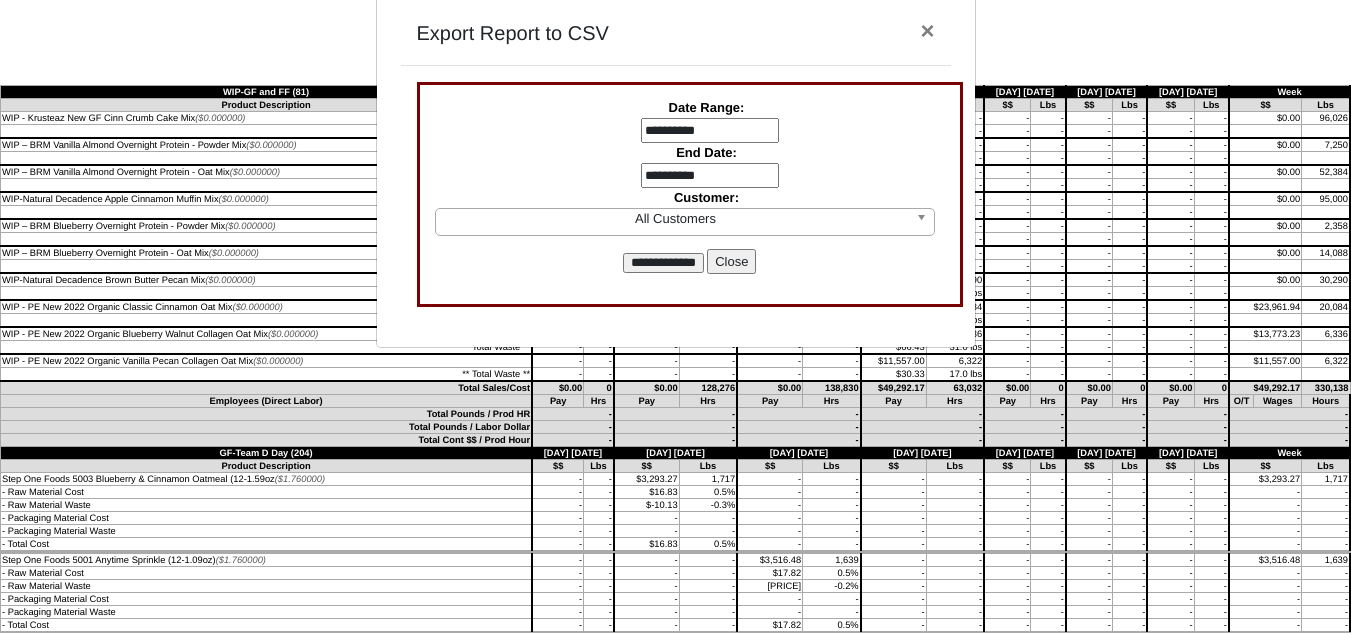 click on "**********" at bounding box center (710, 131) 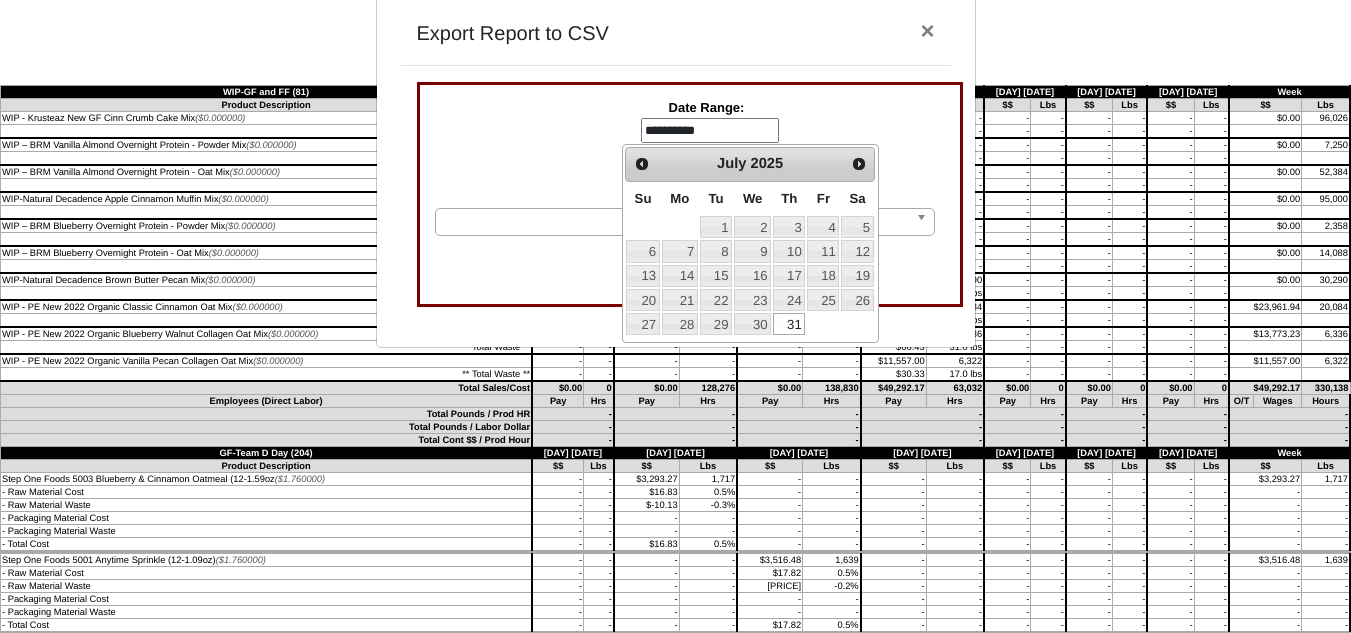 click on "July   2025" at bounding box center [750, 164] 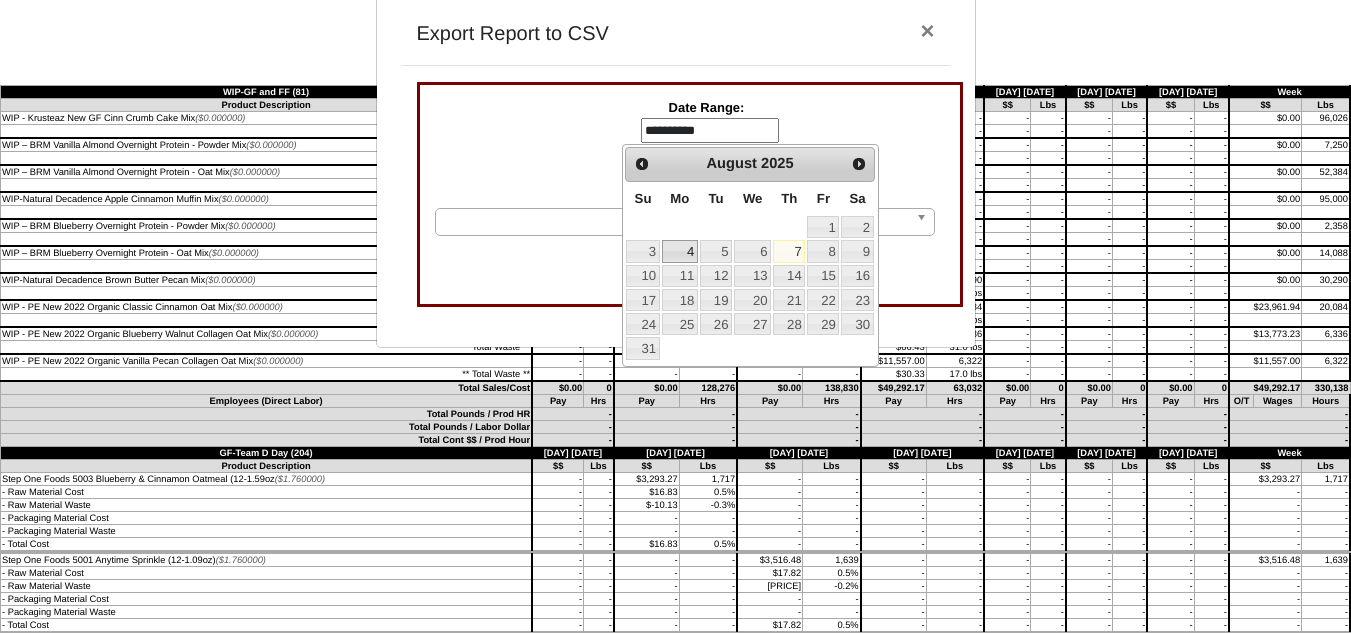 click on "4" at bounding box center (680, 251) 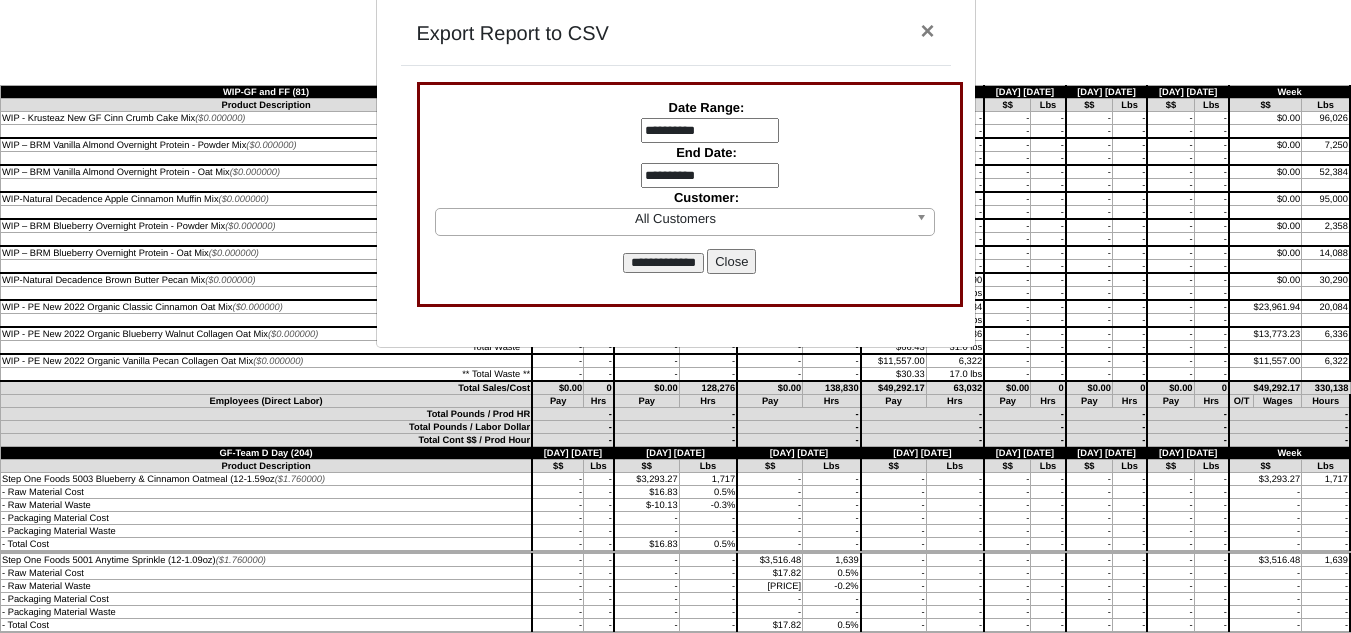 click on "**********" at bounding box center (710, 176) 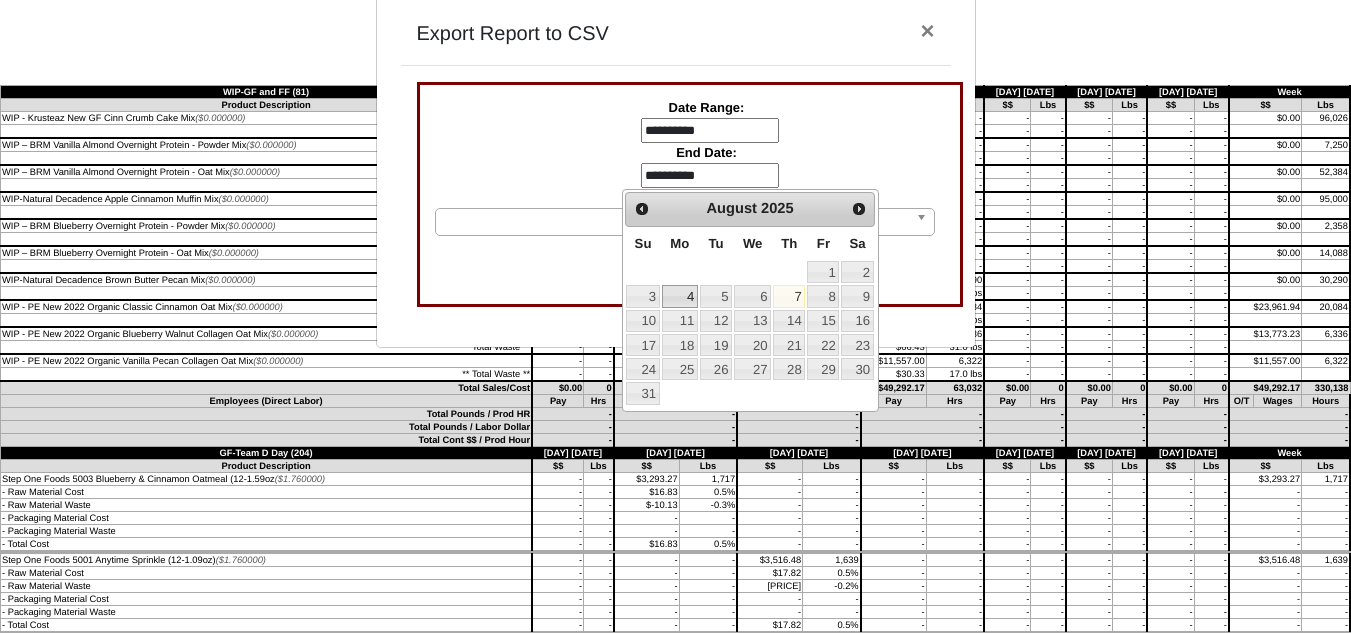 click on "4" at bounding box center (680, 296) 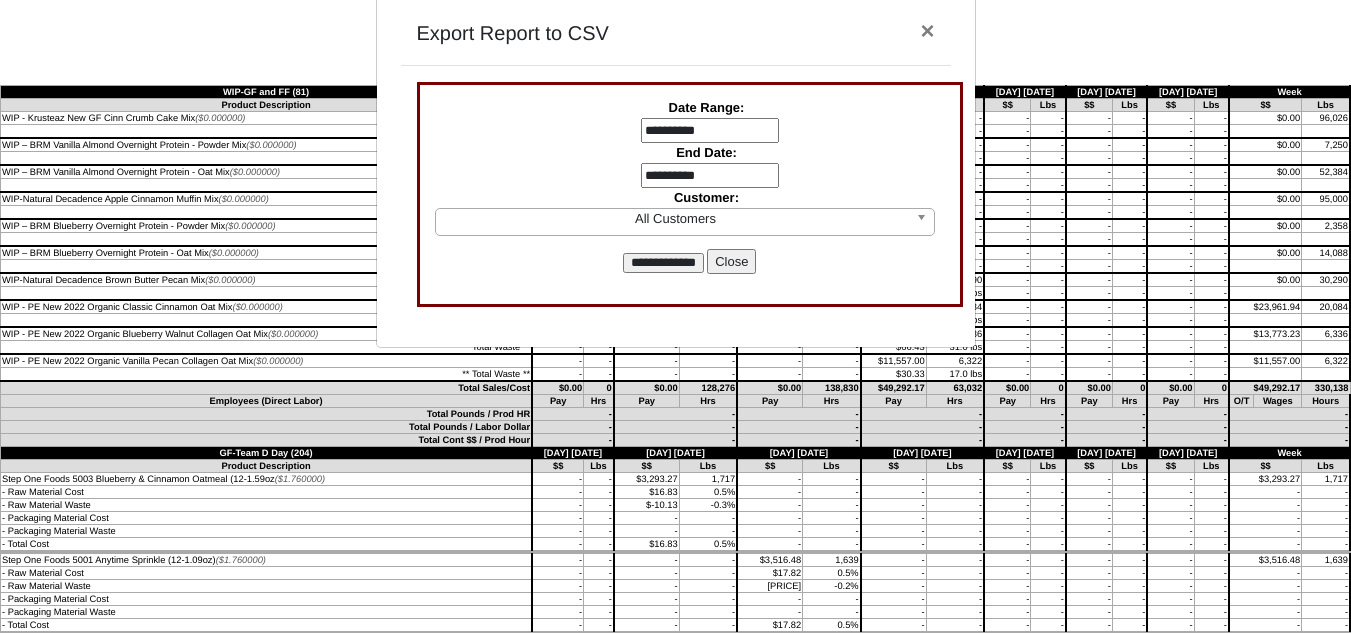 click on "**********" at bounding box center [663, 263] 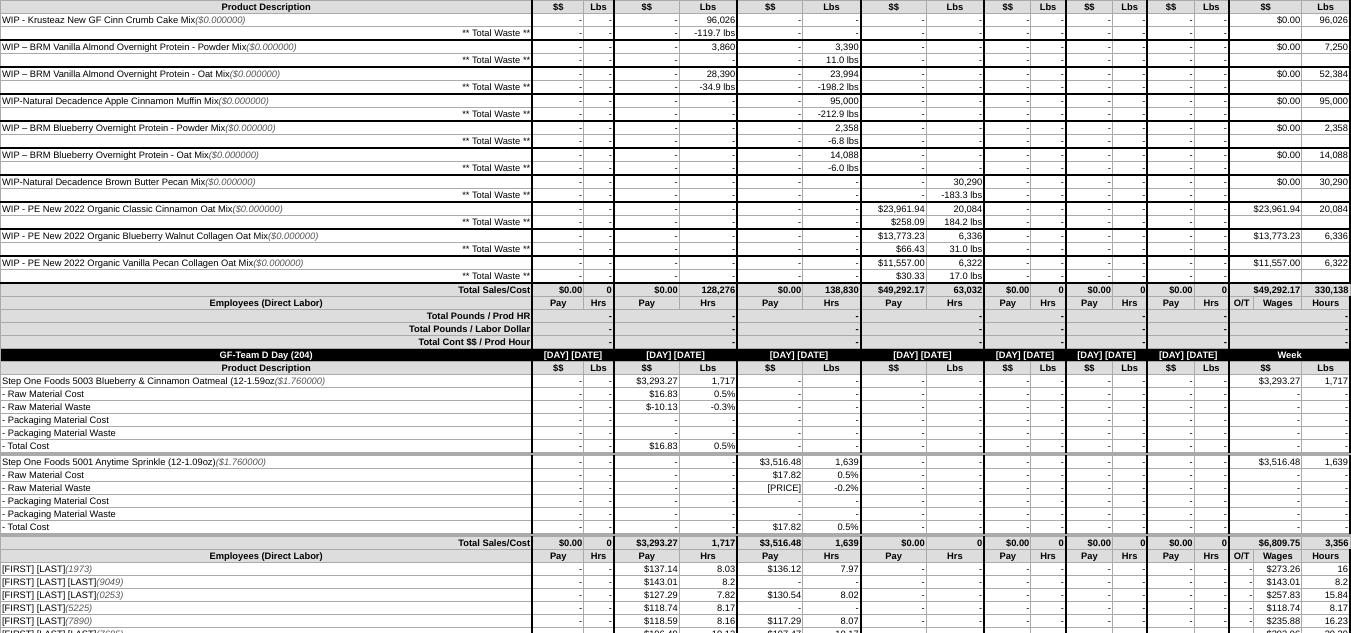 scroll, scrollTop: 0, scrollLeft: 0, axis: both 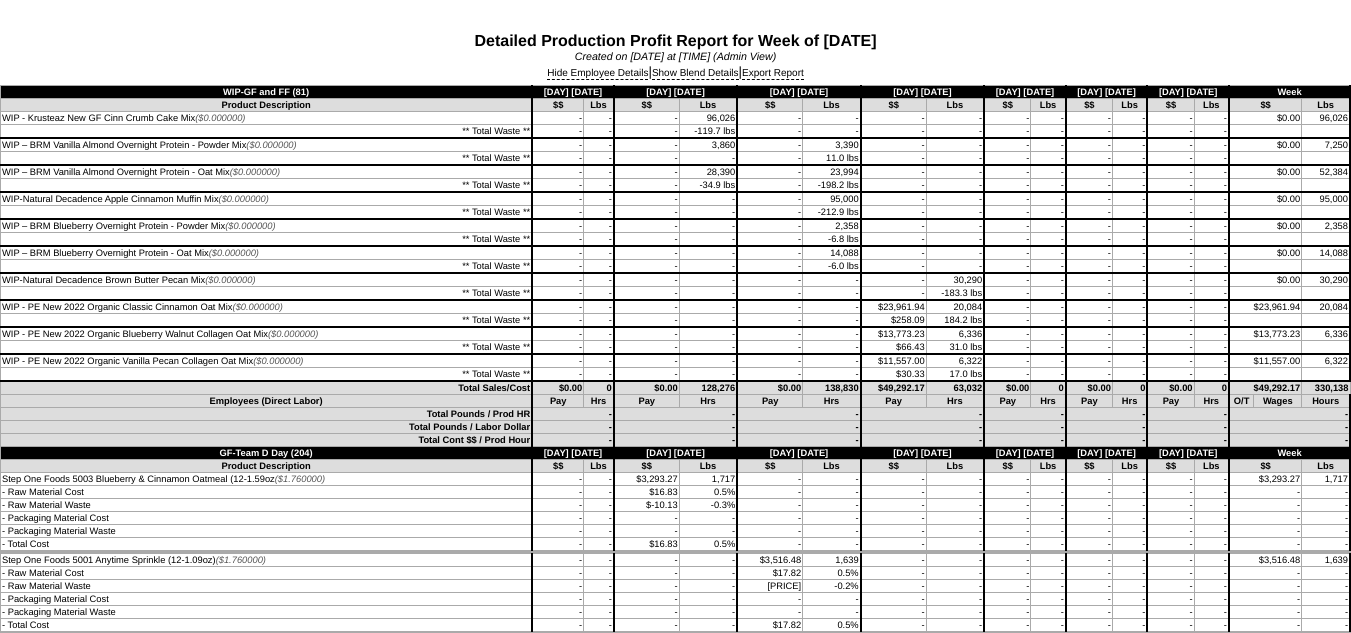 click on "Hide Employee Details  |  Show Blend Details  |
Export Report" at bounding box center (675, 74) 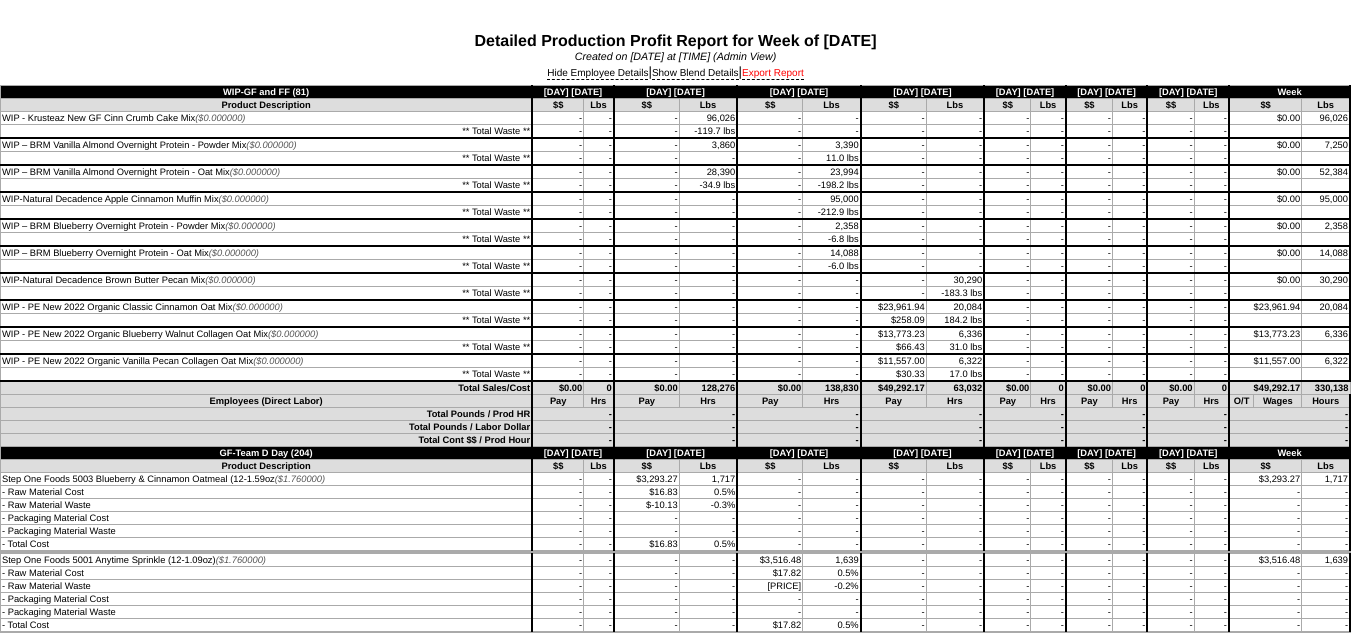 click on "Export Report" at bounding box center (773, 74) 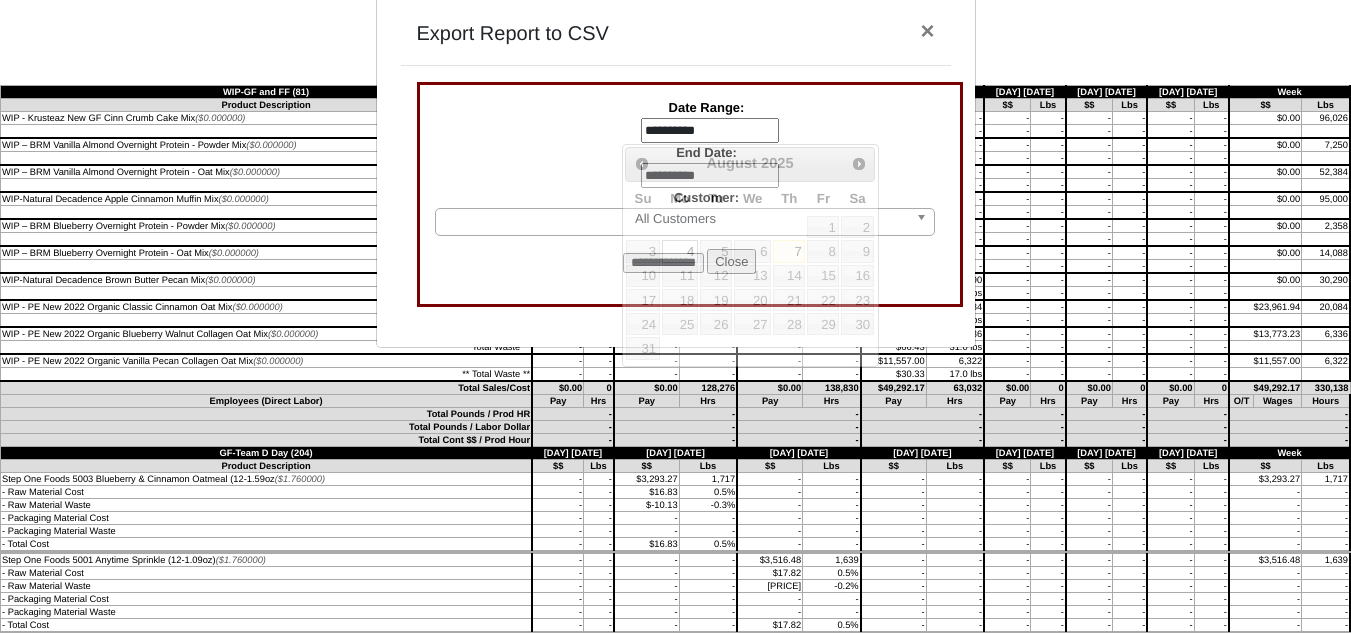 click on "**********" at bounding box center [710, 131] 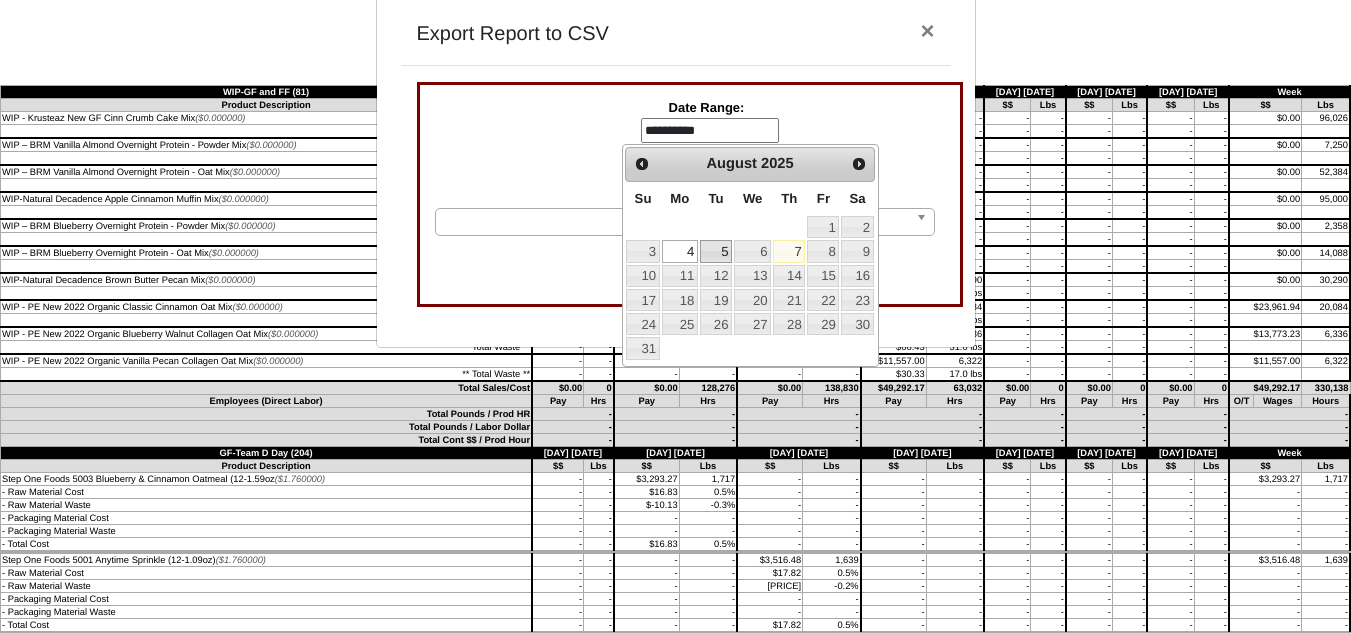 click on "5" at bounding box center [716, 251] 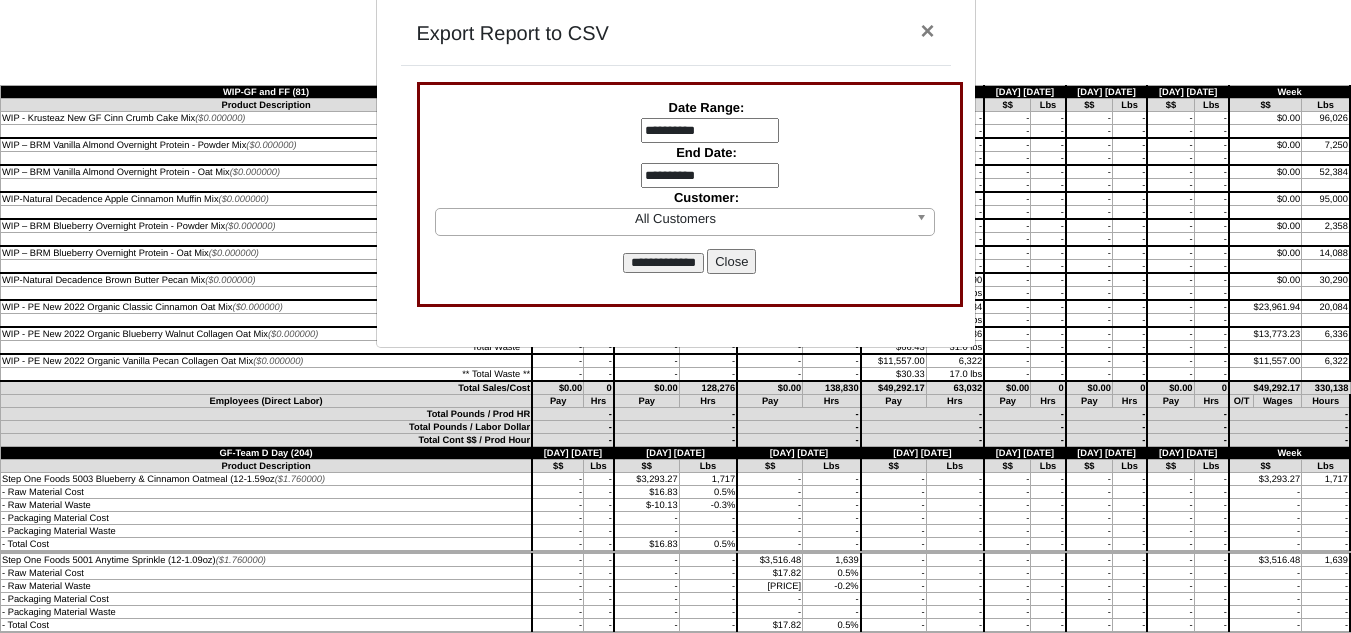 click on "**********" at bounding box center (710, 176) 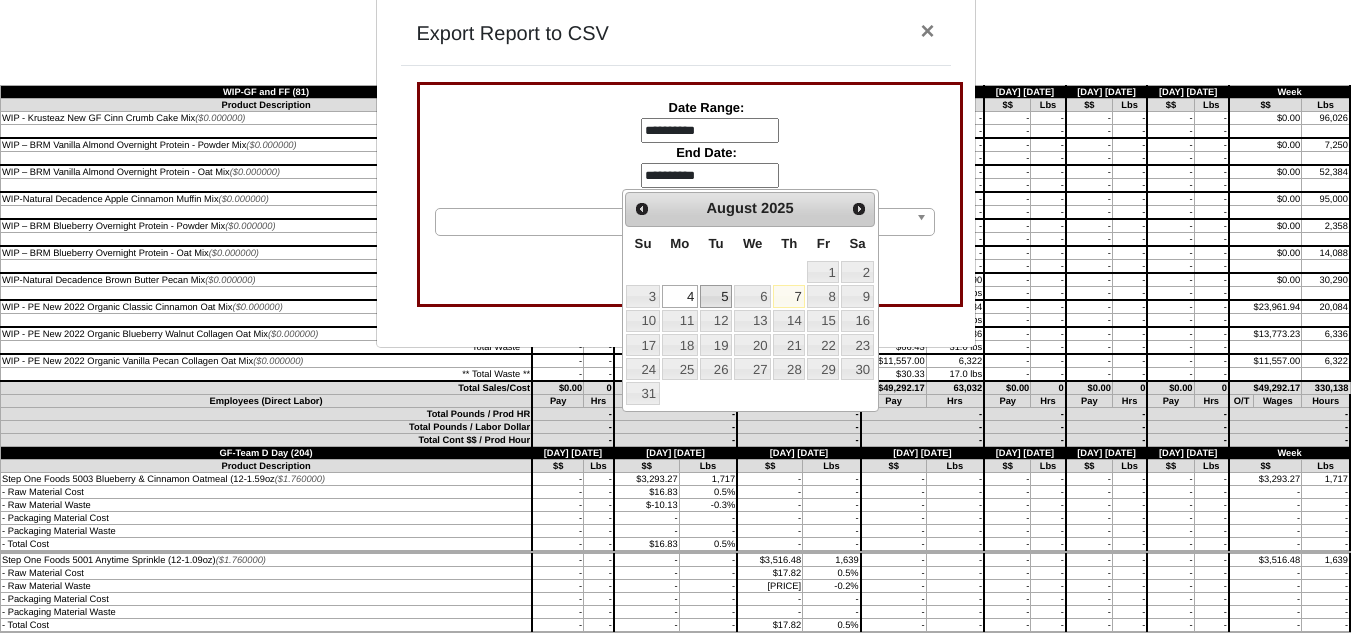 click on "5" at bounding box center (716, 296) 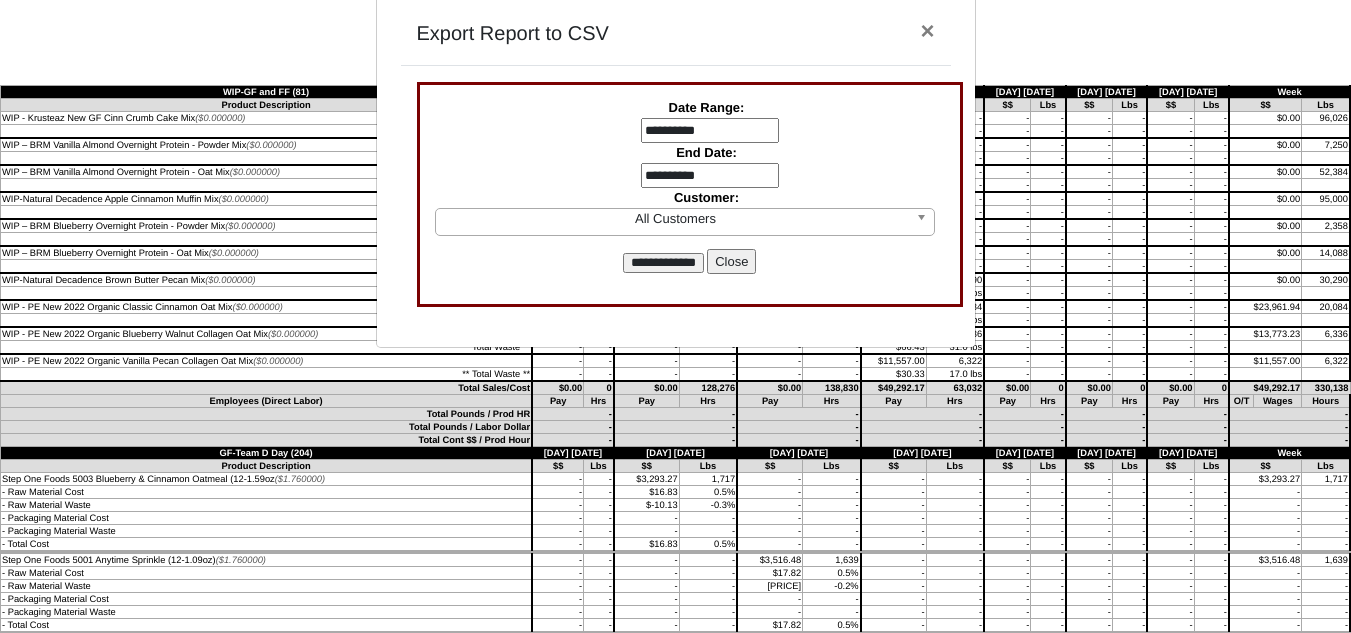 click on "**********" at bounding box center (663, 263) 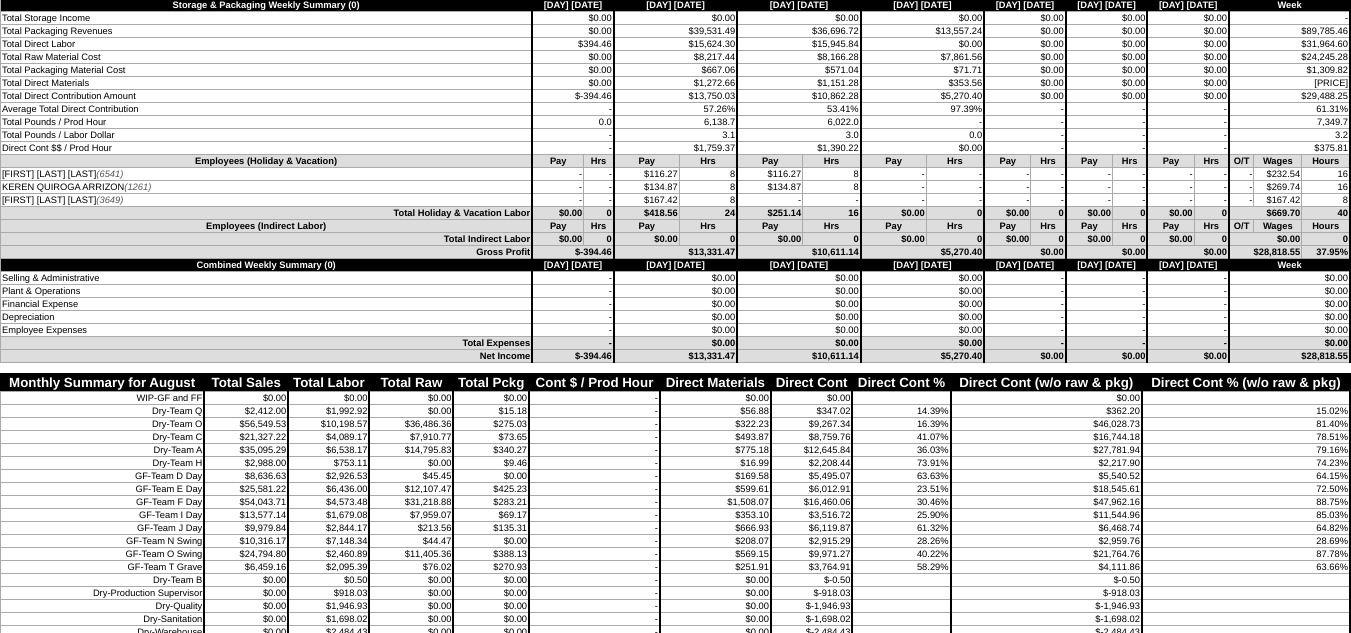 scroll, scrollTop: 6100, scrollLeft: 0, axis: vertical 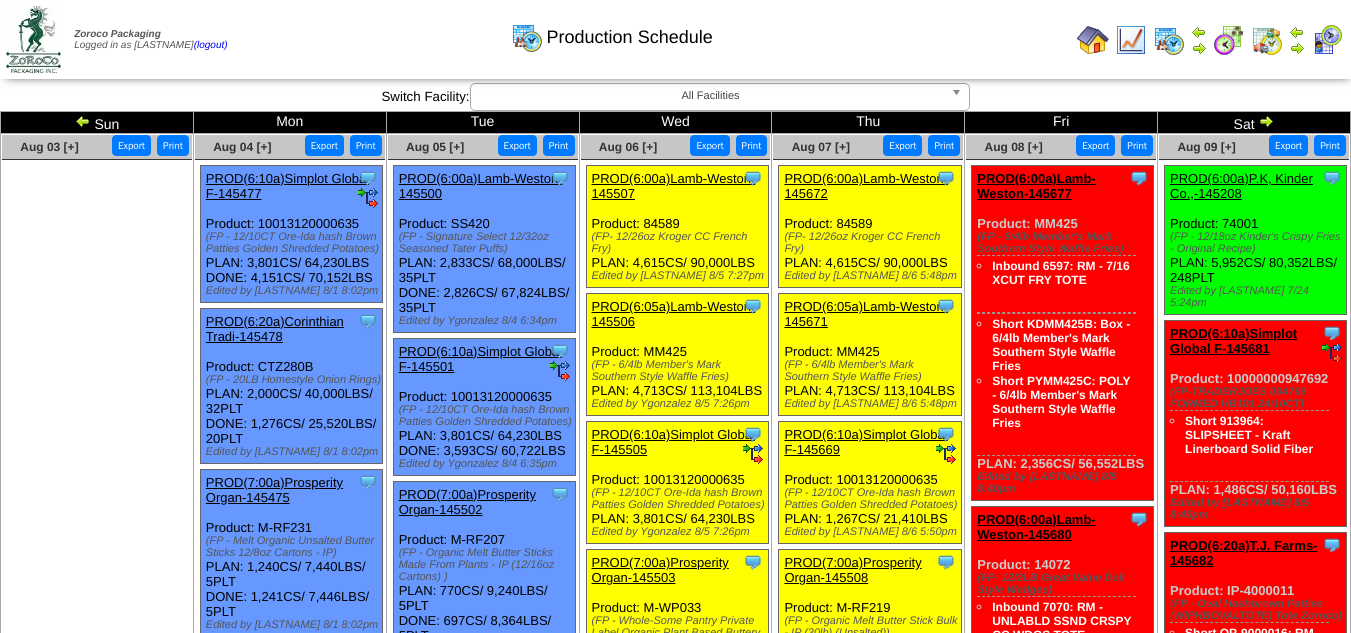 drag, startPoint x: 74, startPoint y: 122, endPoint x: 109, endPoint y: 99, distance: 41.880783 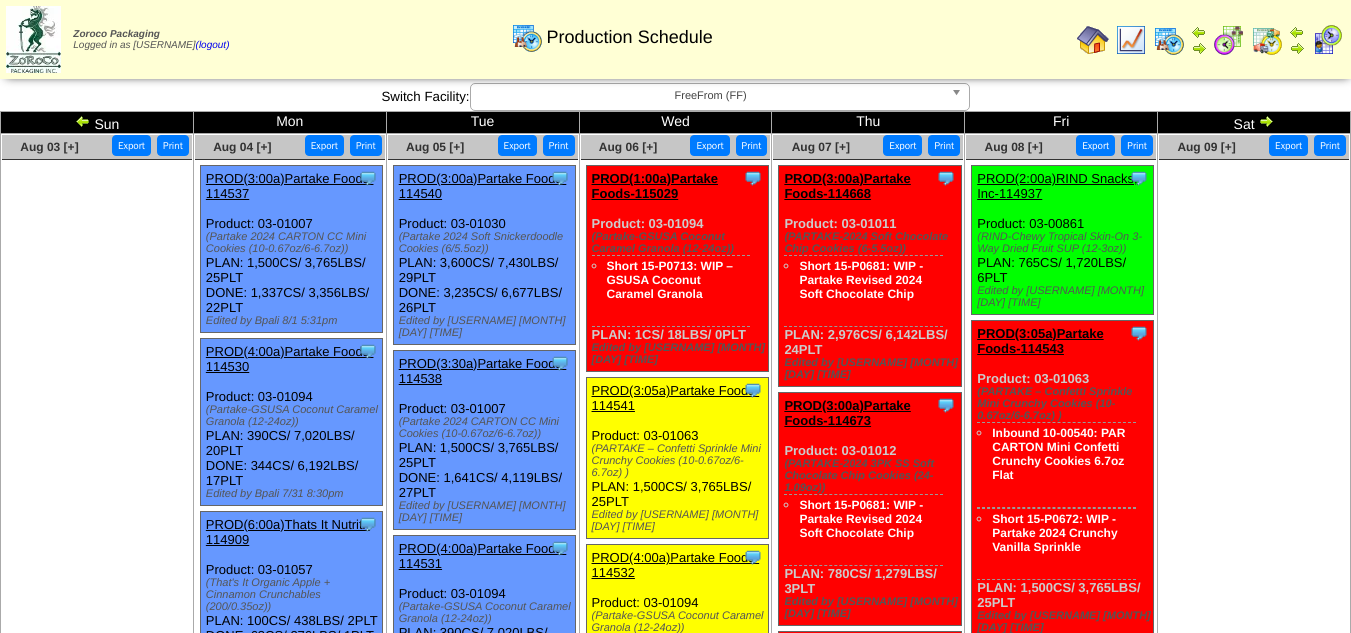 scroll, scrollTop: 0, scrollLeft: 0, axis: both 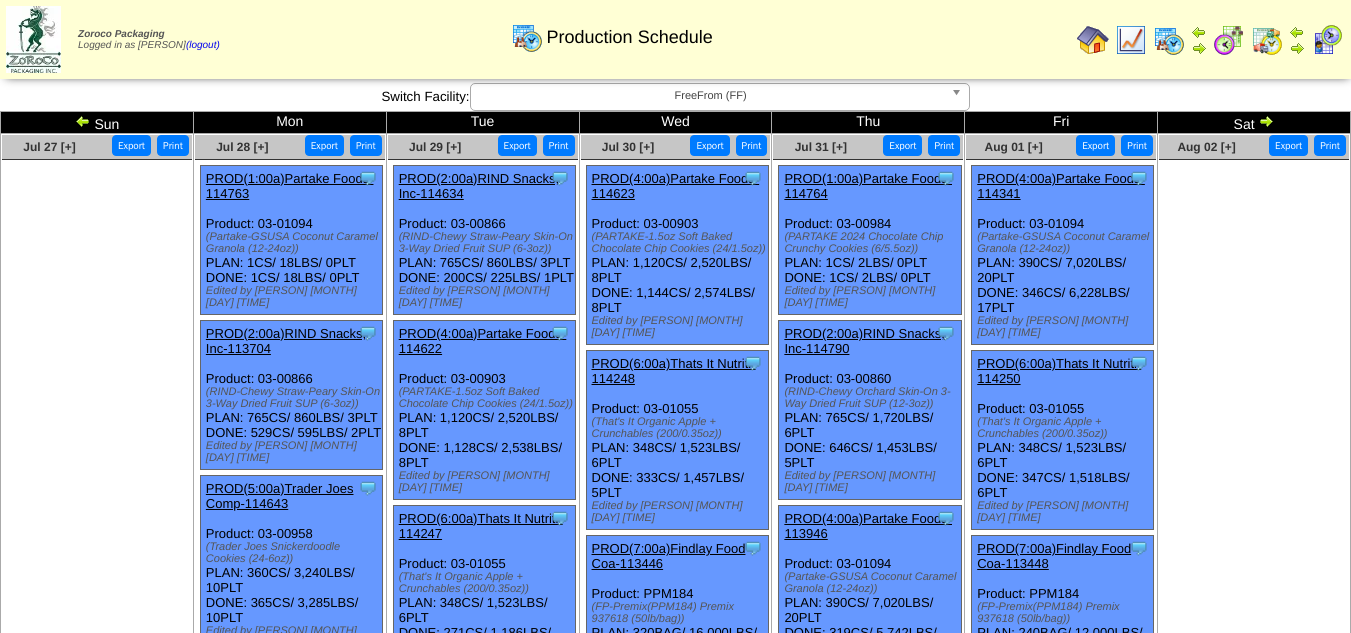 click on "Export" at bounding box center (1095, 145) 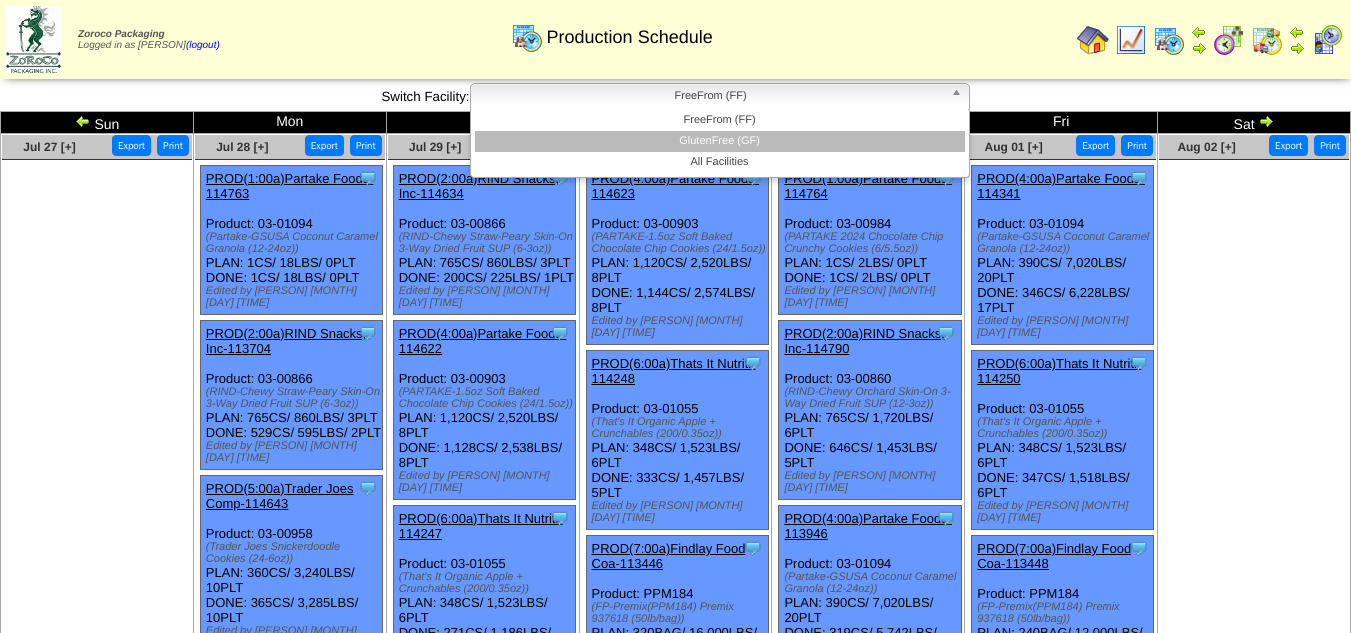 click on "GlutenFree (GF)" at bounding box center (720, 141) 